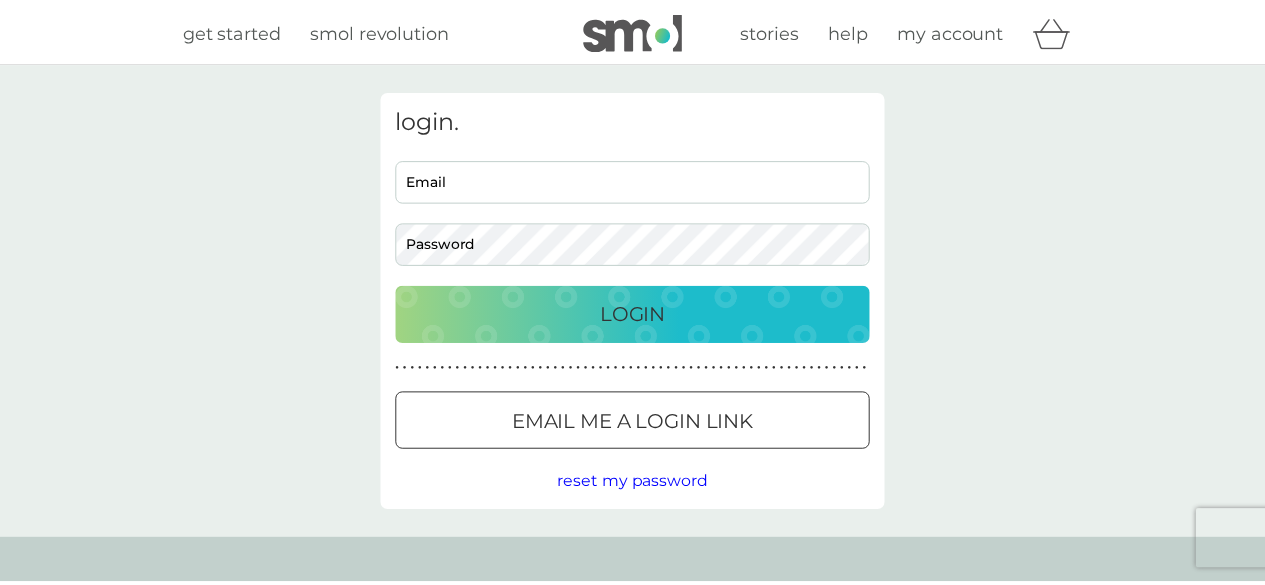 scroll, scrollTop: 0, scrollLeft: 0, axis: both 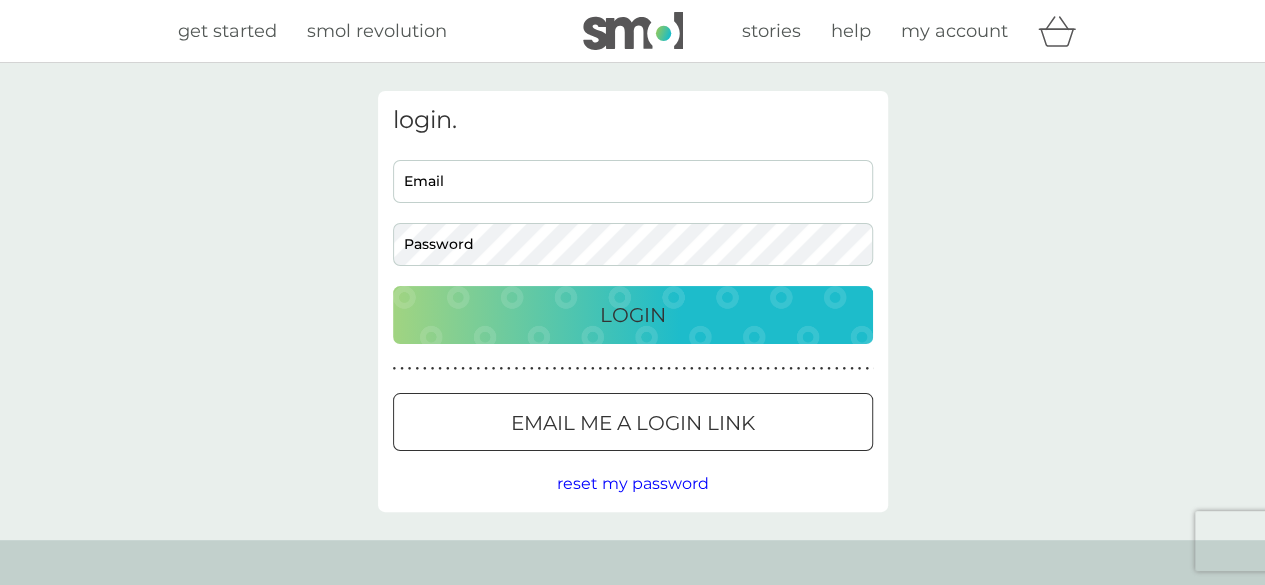 click on "Email" at bounding box center (633, 181) 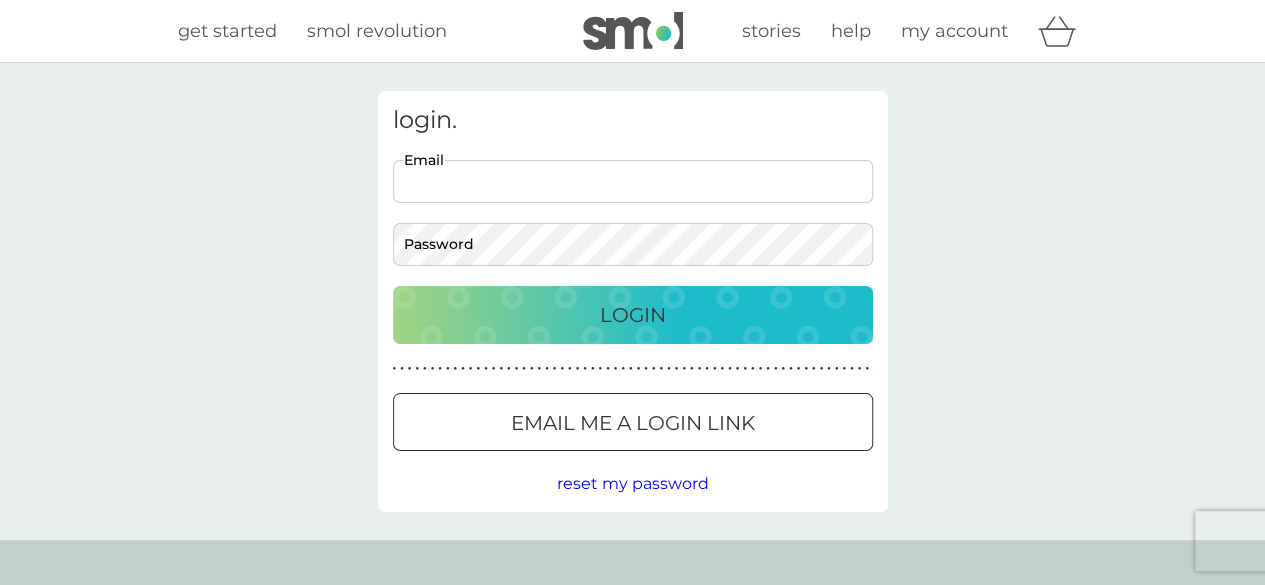 type on "[DOMAIN_NAME][EMAIL_ADDRESS][DOMAIN_NAME]" 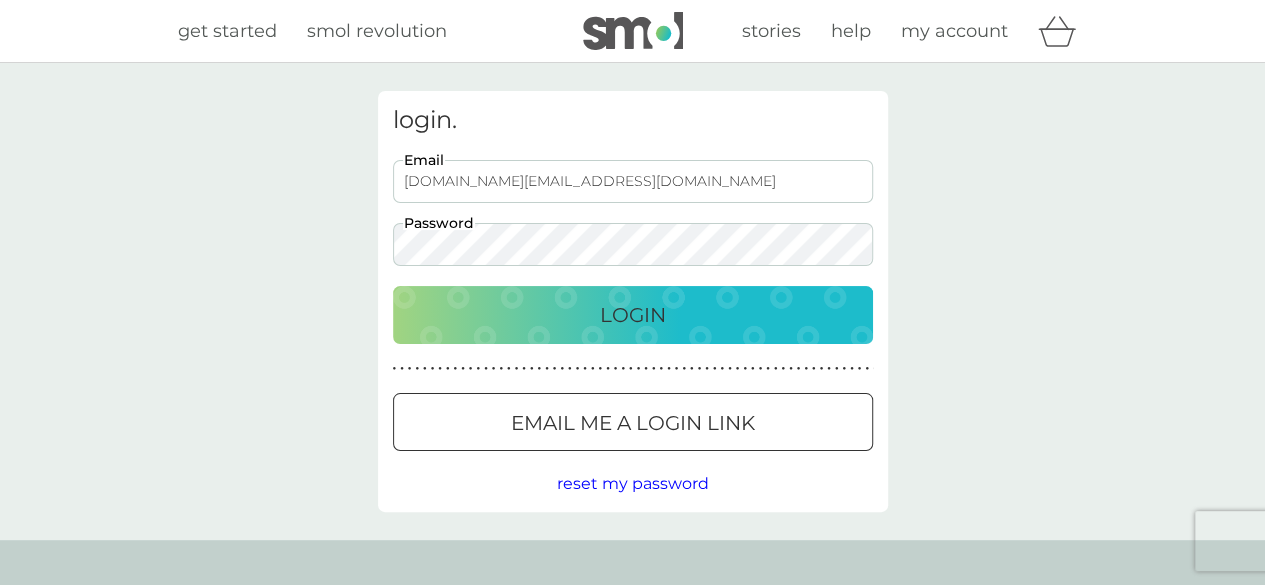 click on "Login" at bounding box center (633, 315) 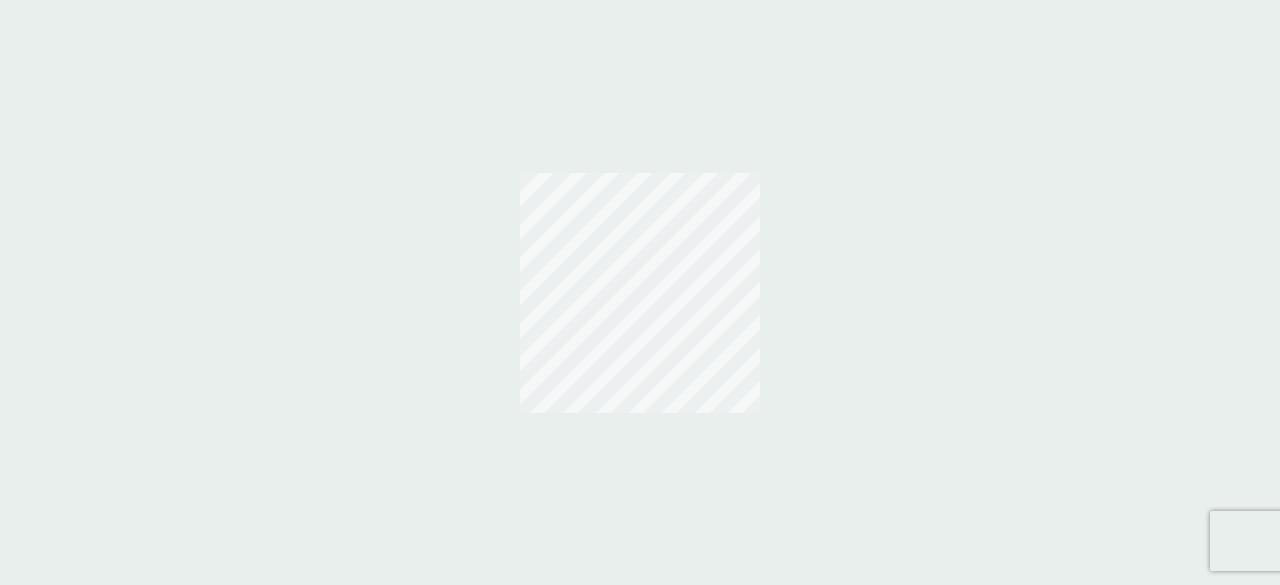 scroll, scrollTop: 0, scrollLeft: 0, axis: both 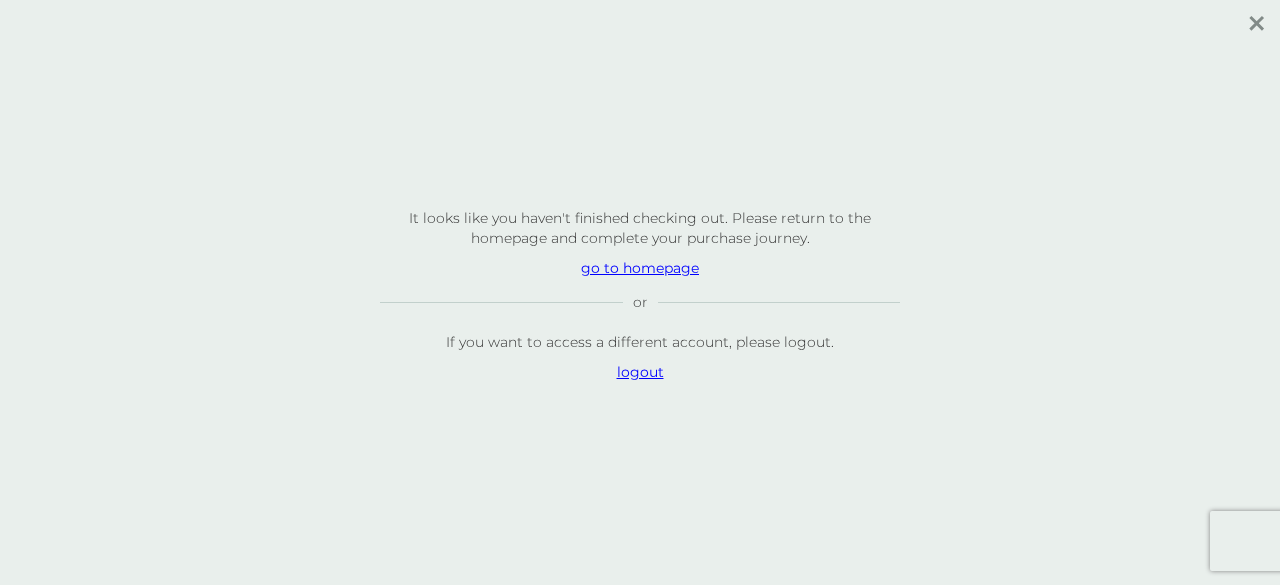 click on "go to homepage" at bounding box center (640, 268) 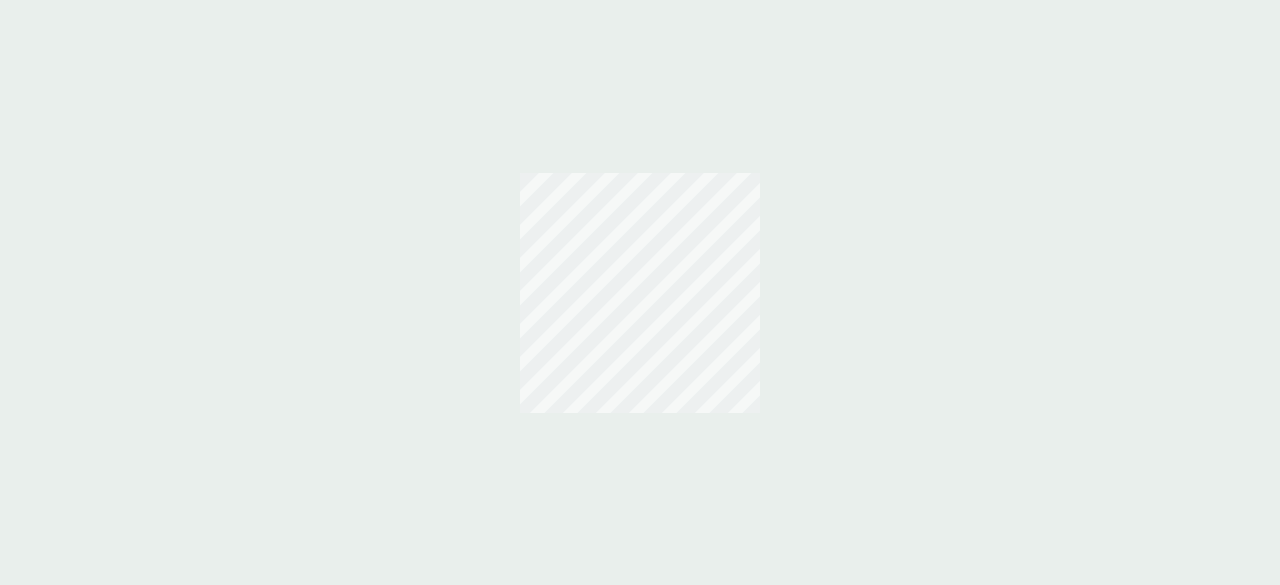 scroll, scrollTop: 0, scrollLeft: 0, axis: both 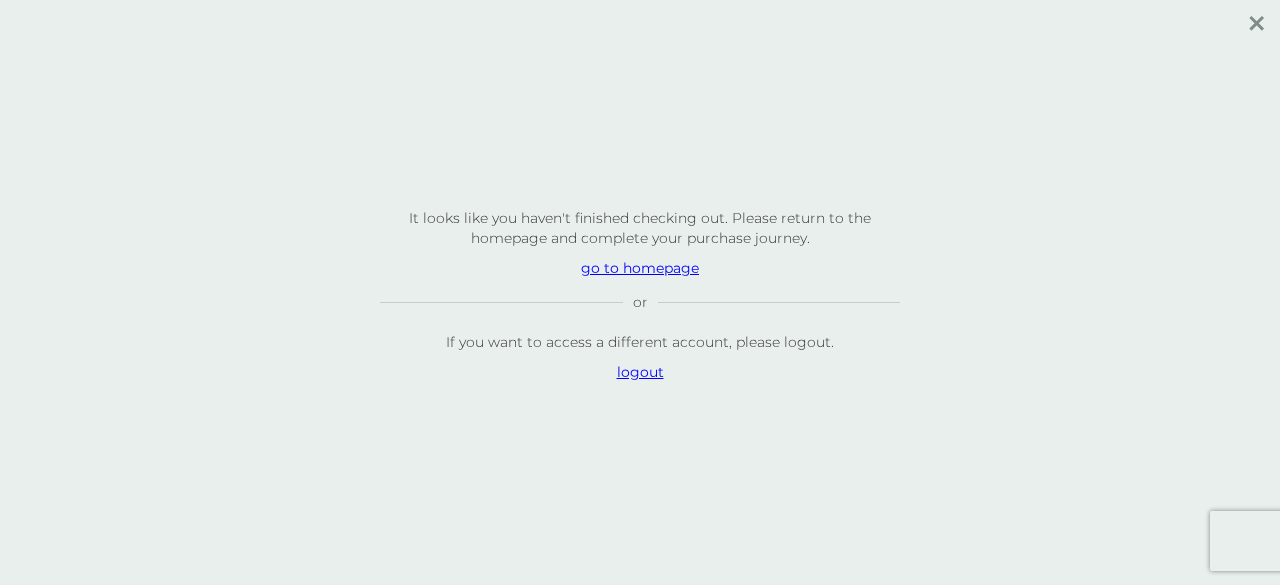 click on "go to homepage" at bounding box center [640, 268] 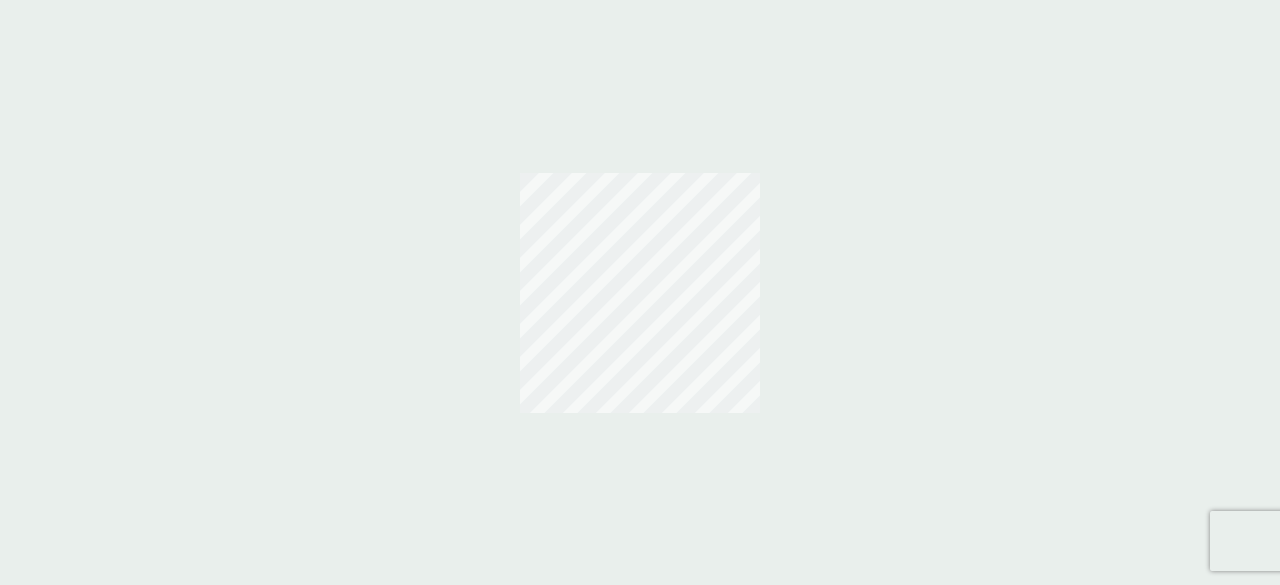 scroll, scrollTop: 0, scrollLeft: 0, axis: both 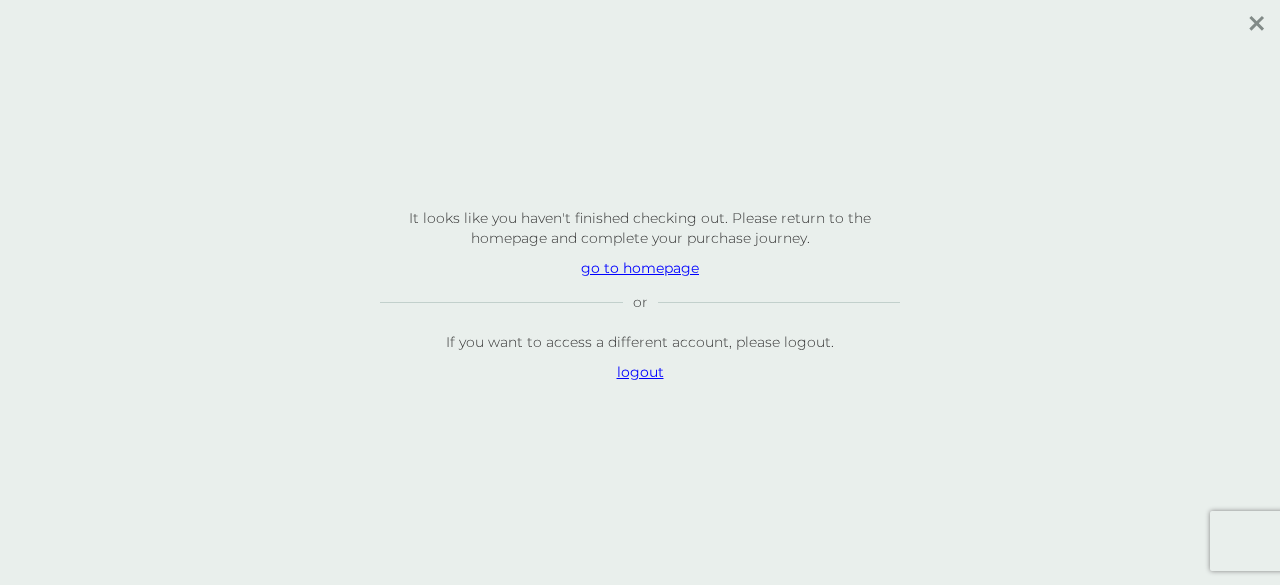 click on "logout" at bounding box center (640, 372) 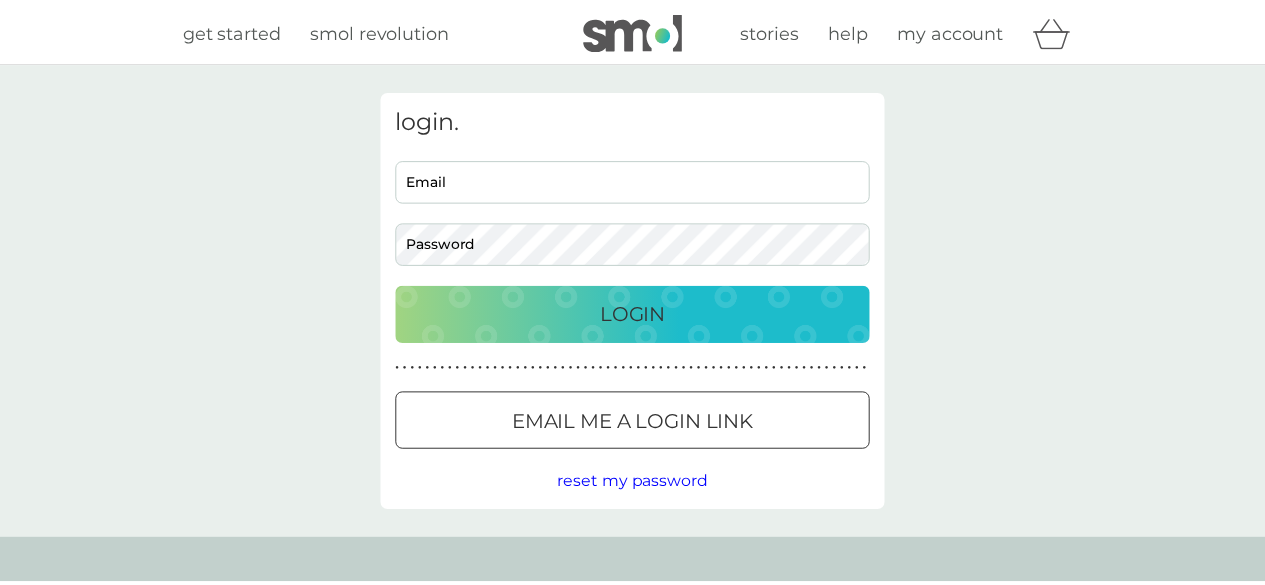 scroll, scrollTop: 0, scrollLeft: 0, axis: both 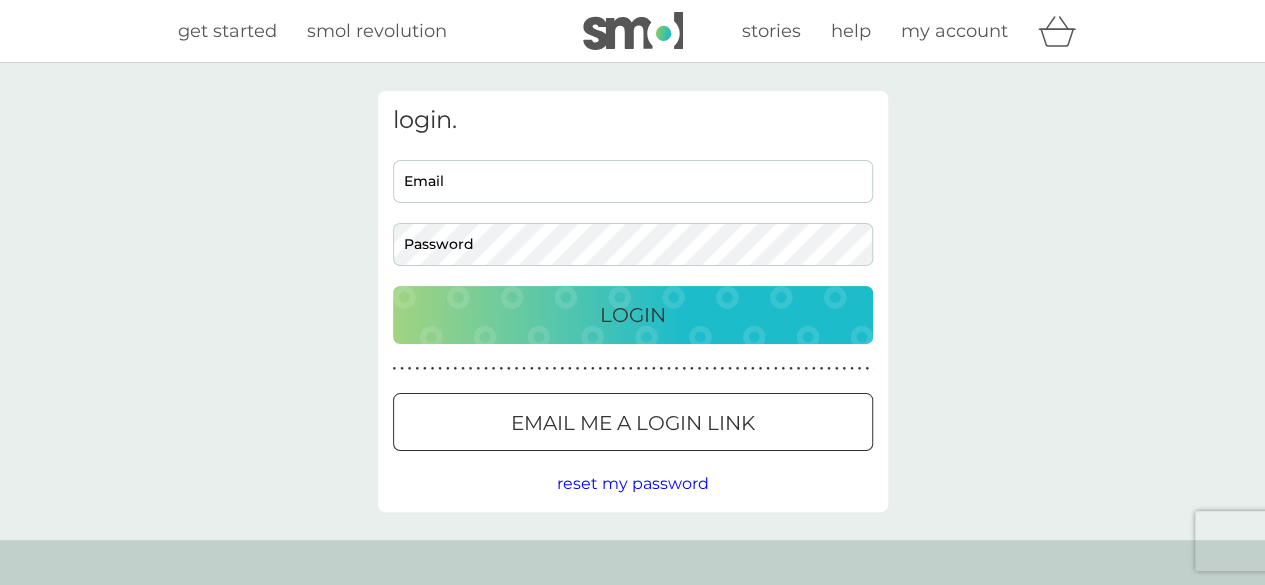 click on "Email" at bounding box center (633, 181) 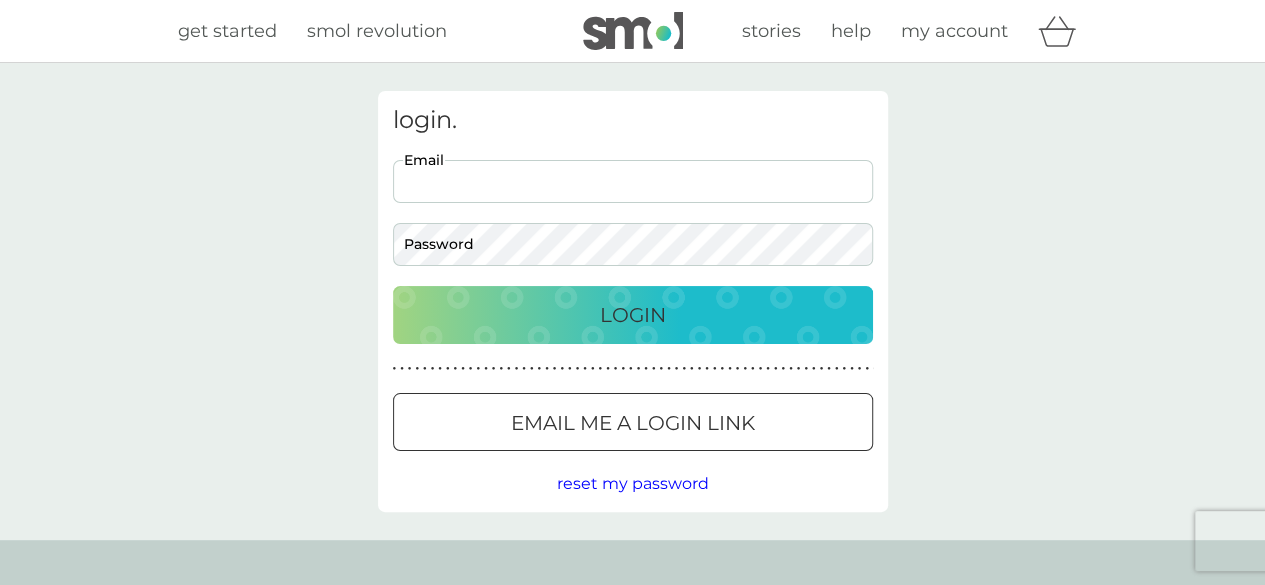 type on "[PERSON_NAME][EMAIL_ADDRESS][PERSON_NAME][DOMAIN_NAME]" 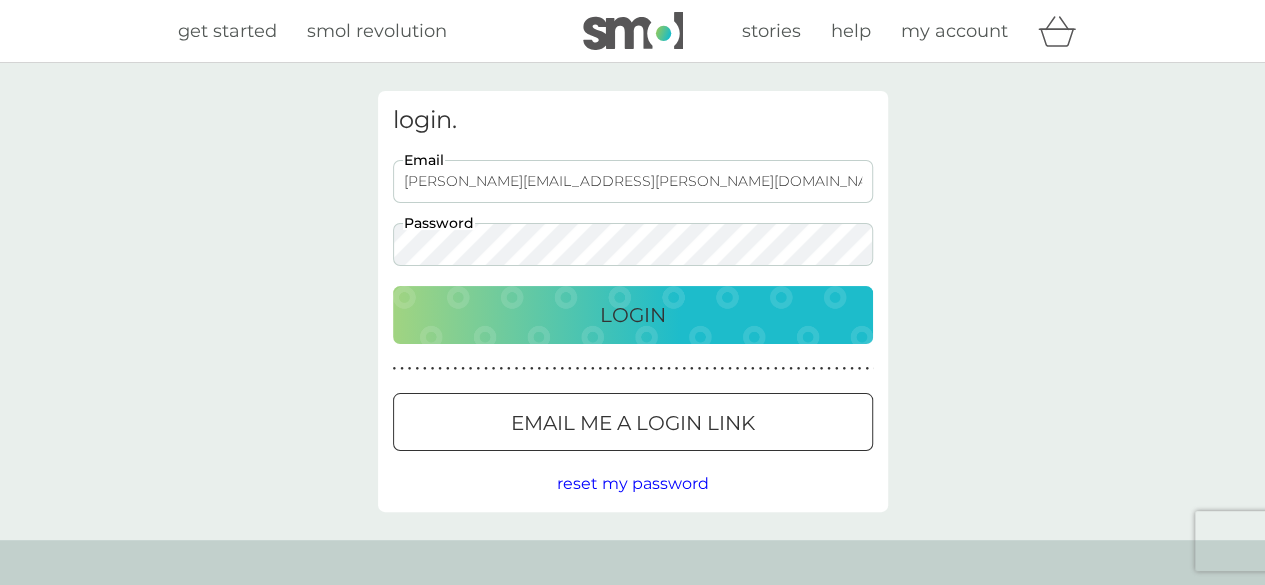 click on "Login" at bounding box center (633, 315) 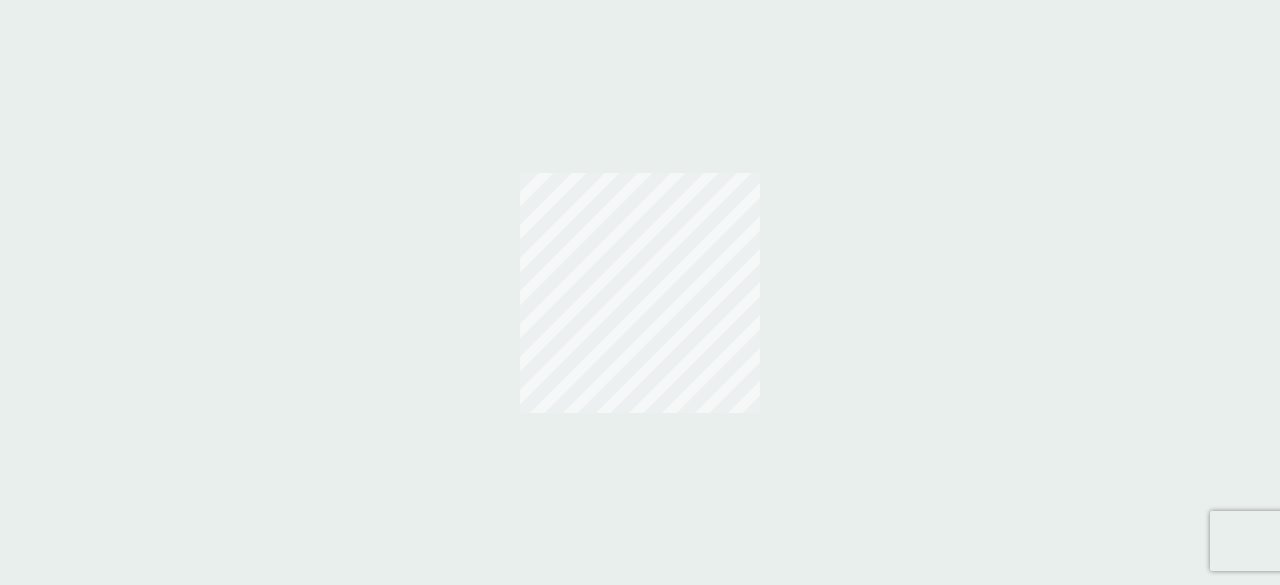 scroll, scrollTop: 0, scrollLeft: 0, axis: both 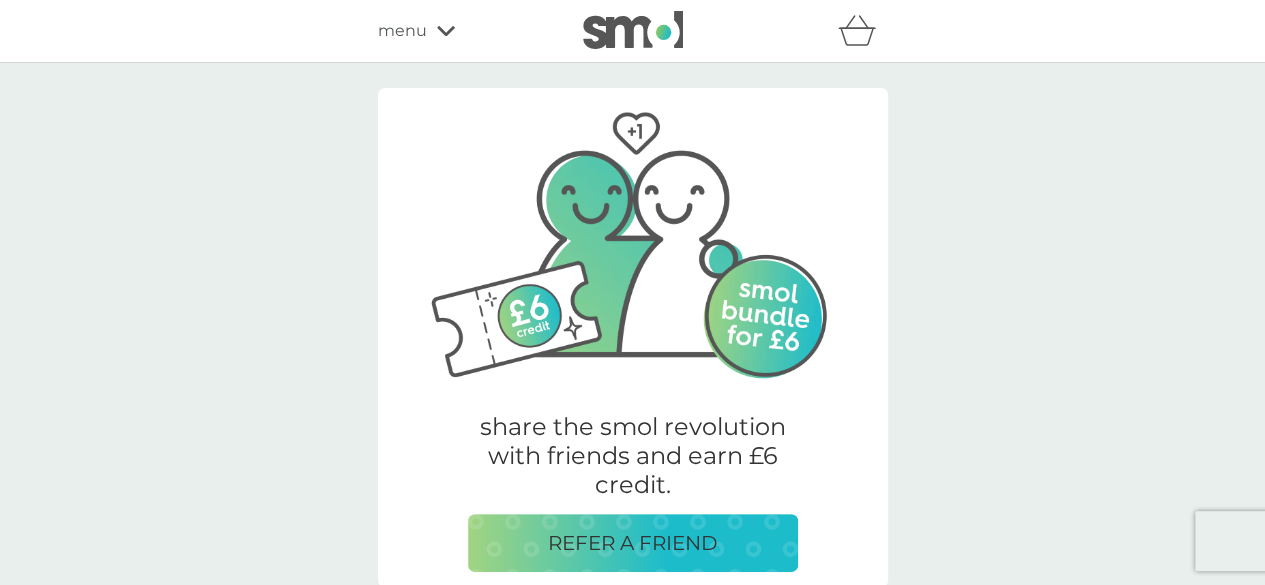 click on "menu" at bounding box center [463, 31] 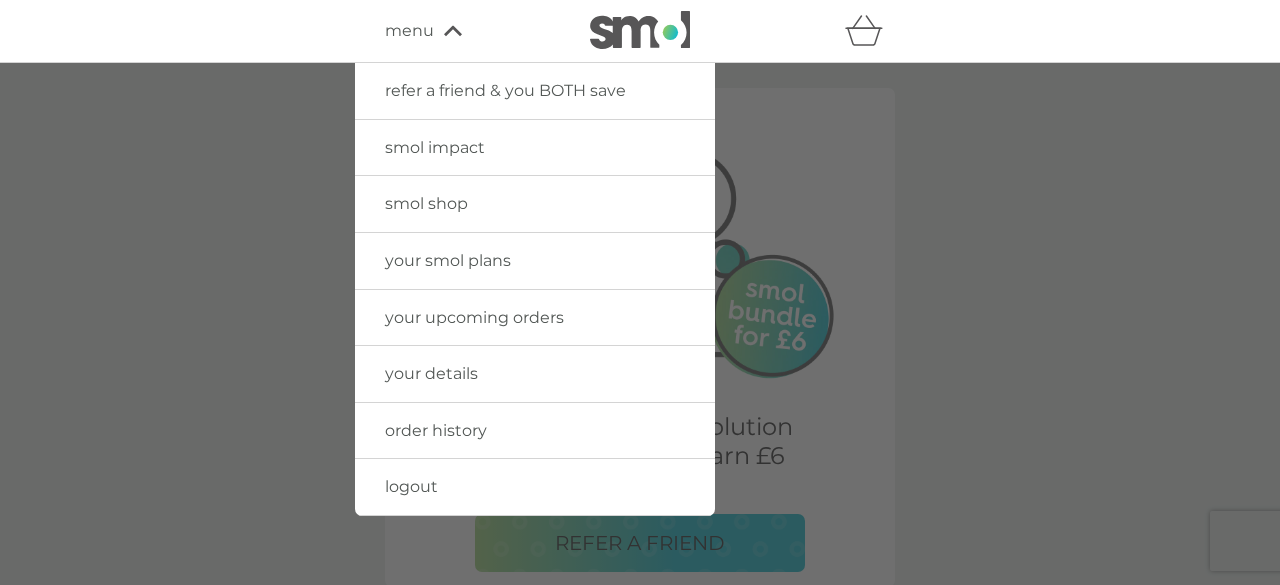click on "your details" at bounding box center [431, 373] 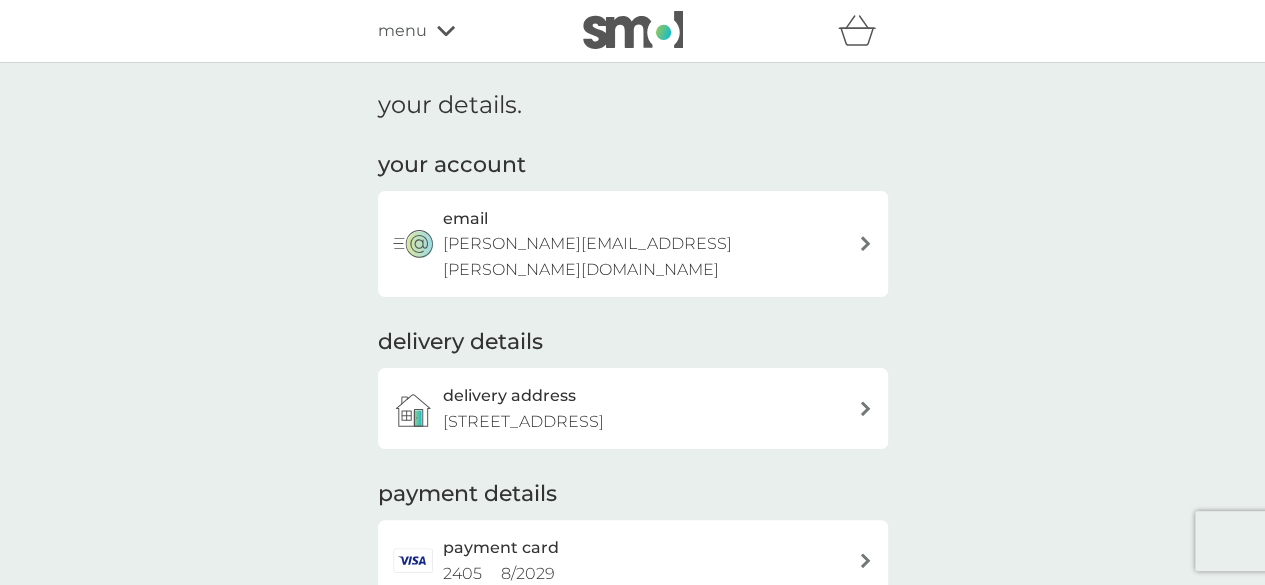 click on "email [PERSON_NAME][EMAIL_ADDRESS][PERSON_NAME][DOMAIN_NAME]" at bounding box center [633, 244] 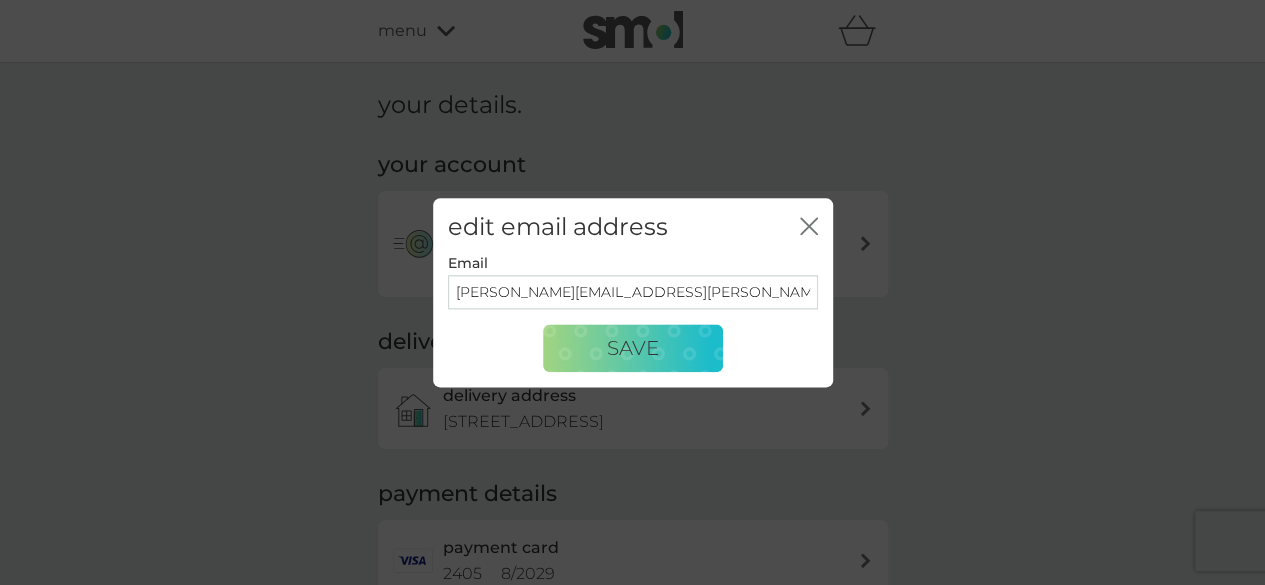 click on "[PERSON_NAME][EMAIL_ADDRESS][PERSON_NAME][DOMAIN_NAME]" at bounding box center (633, 293) 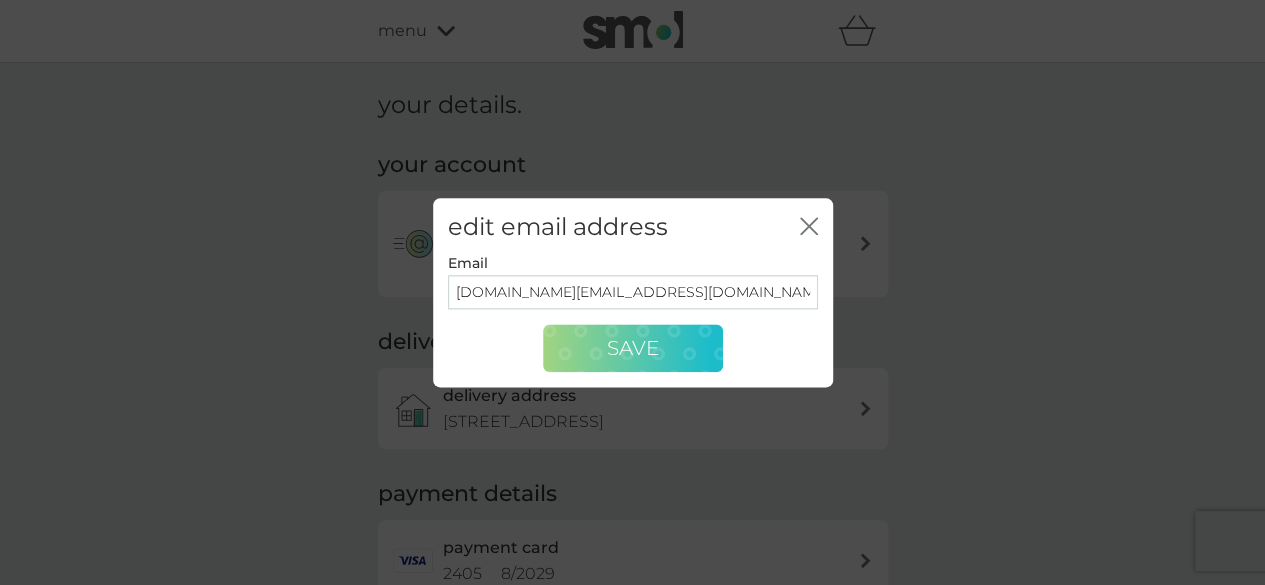 type on "[DOMAIN_NAME][EMAIL_ADDRESS][DOMAIN_NAME]" 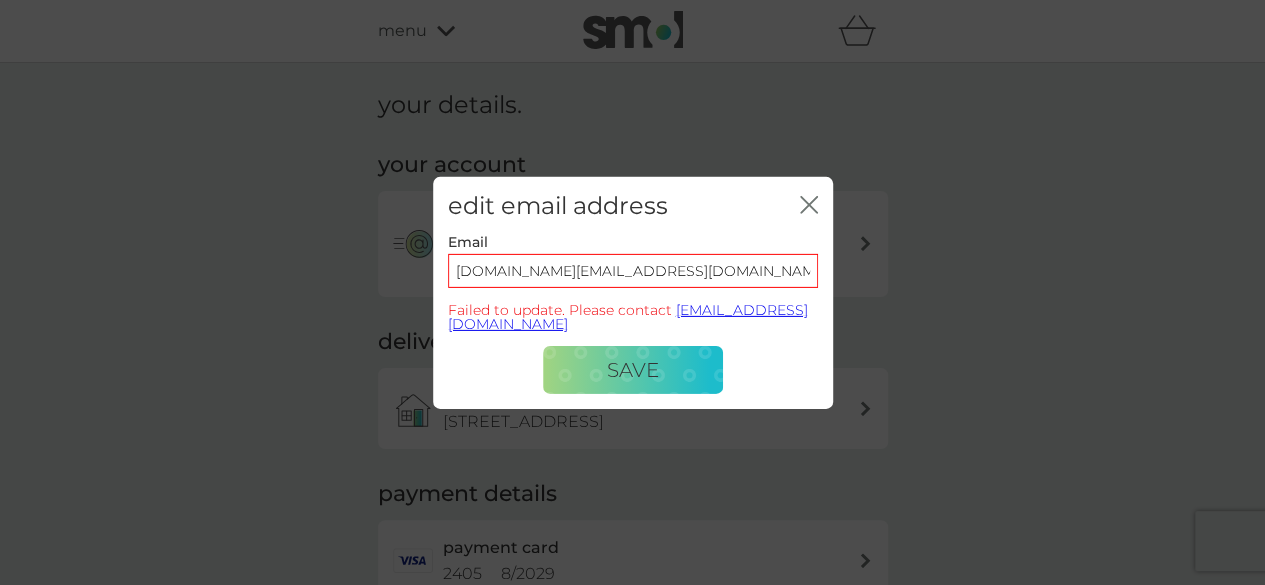 click on "[EMAIL_ADDRESS][DOMAIN_NAME]" at bounding box center [628, 317] 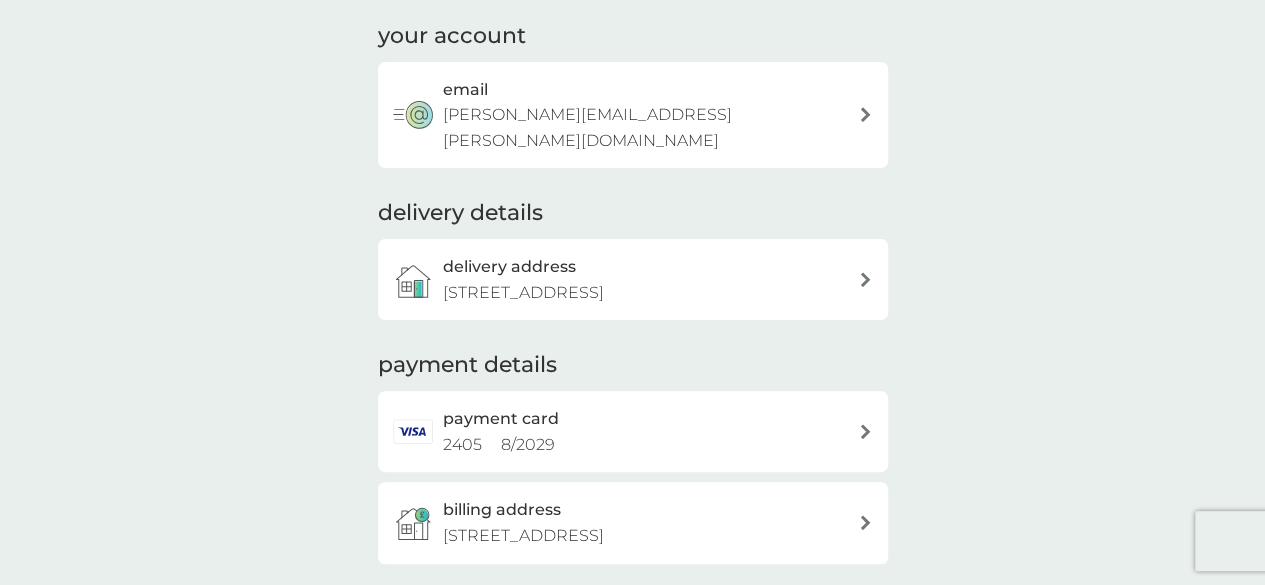 scroll, scrollTop: 0, scrollLeft: 0, axis: both 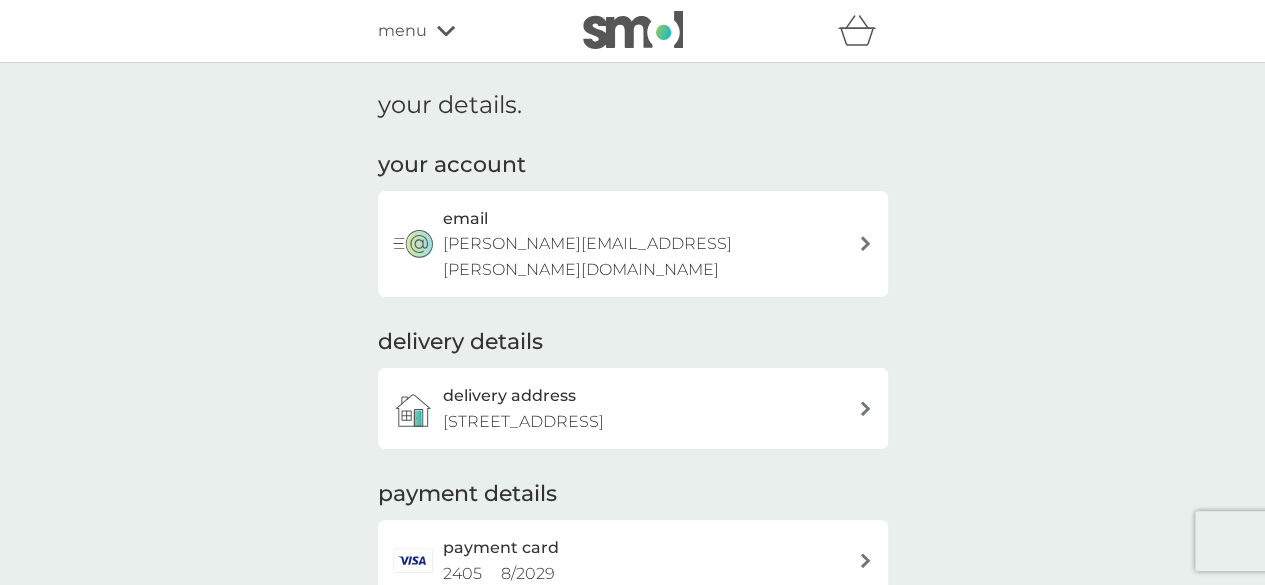 click on "menu" at bounding box center (463, 31) 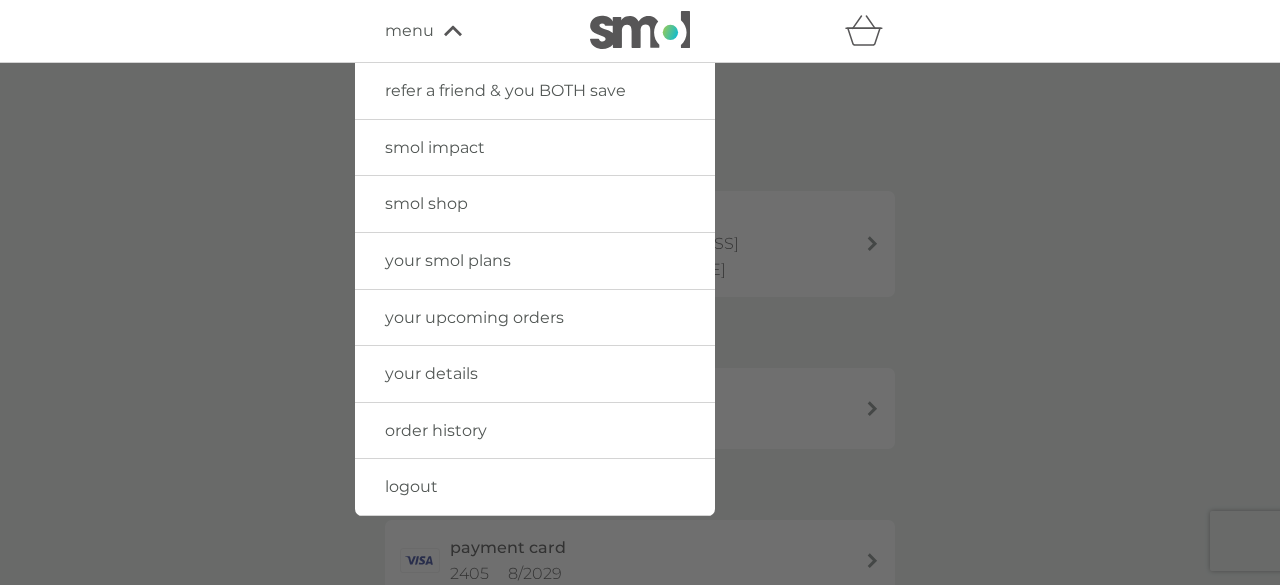 click on "your upcoming orders" at bounding box center (474, 317) 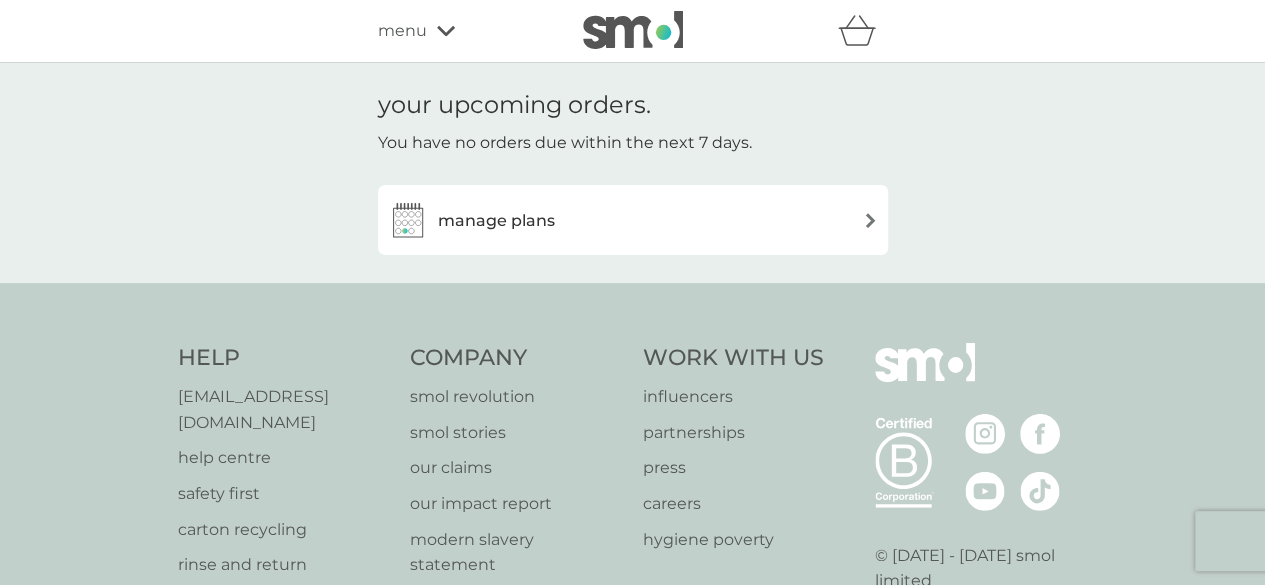 click at bounding box center [870, 220] 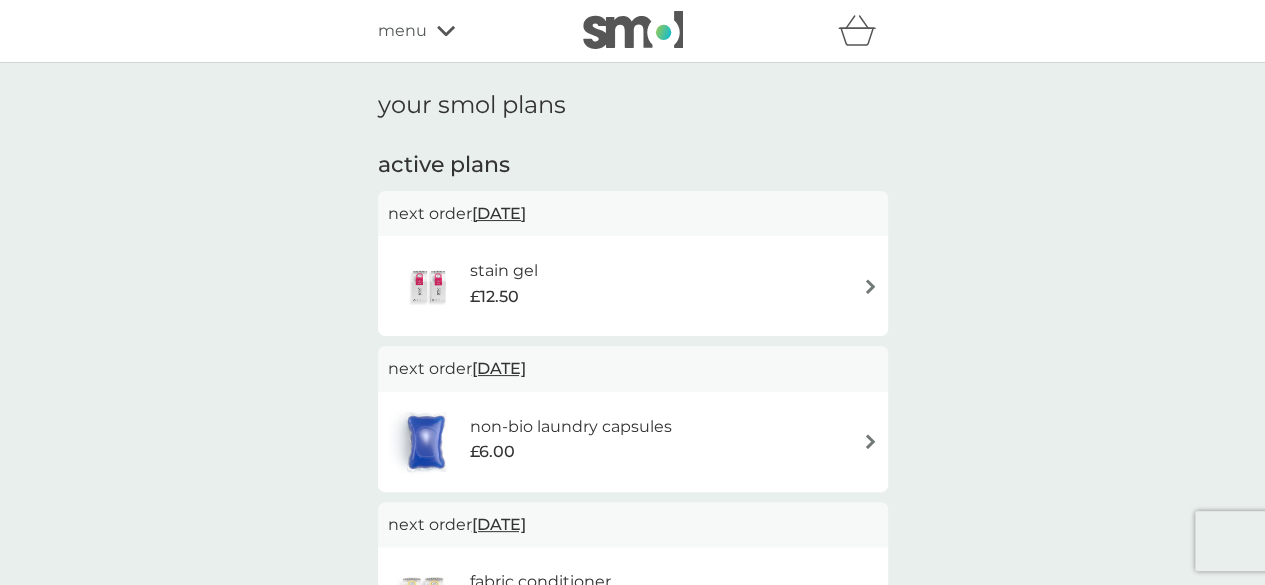 scroll, scrollTop: 100, scrollLeft: 0, axis: vertical 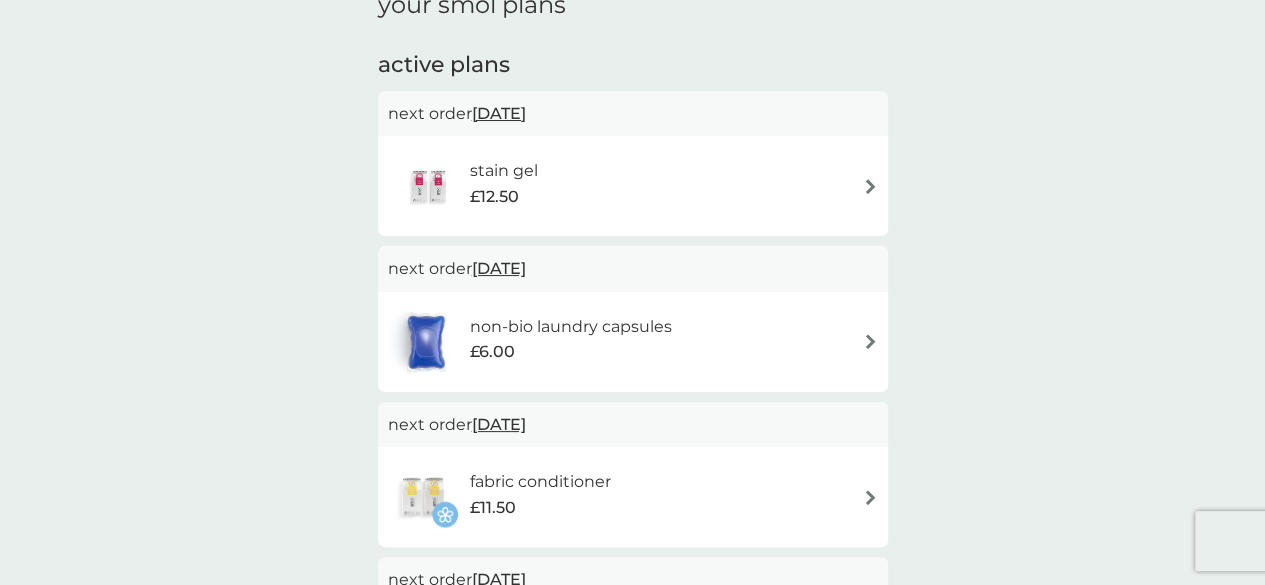 click at bounding box center [870, 186] 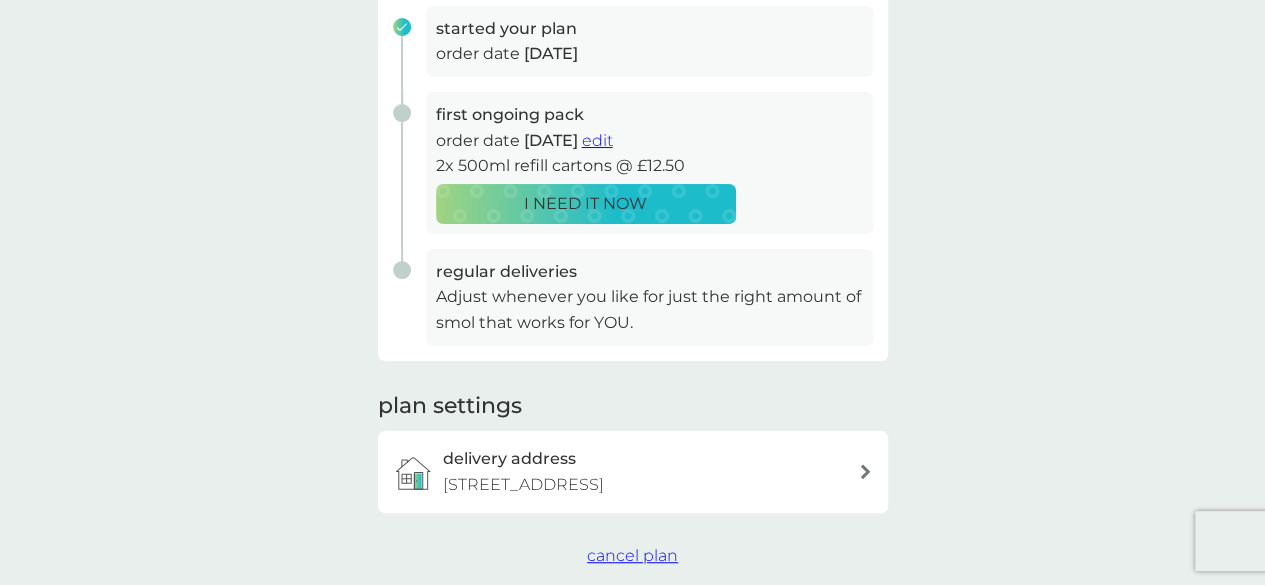 scroll, scrollTop: 200, scrollLeft: 0, axis: vertical 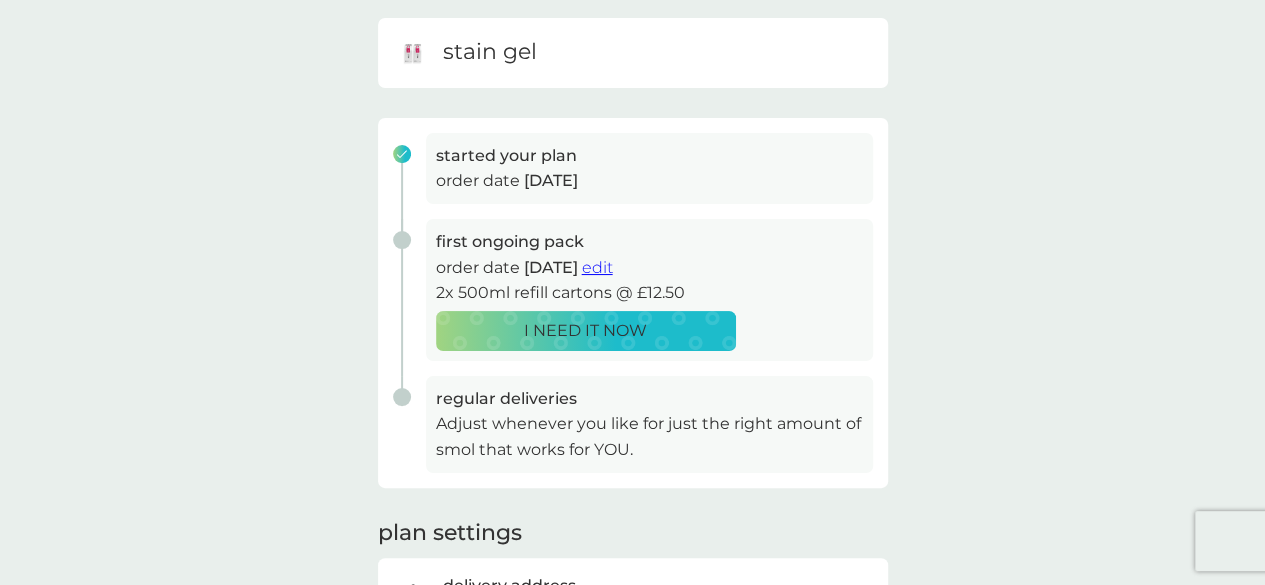click on "edit" at bounding box center (597, 267) 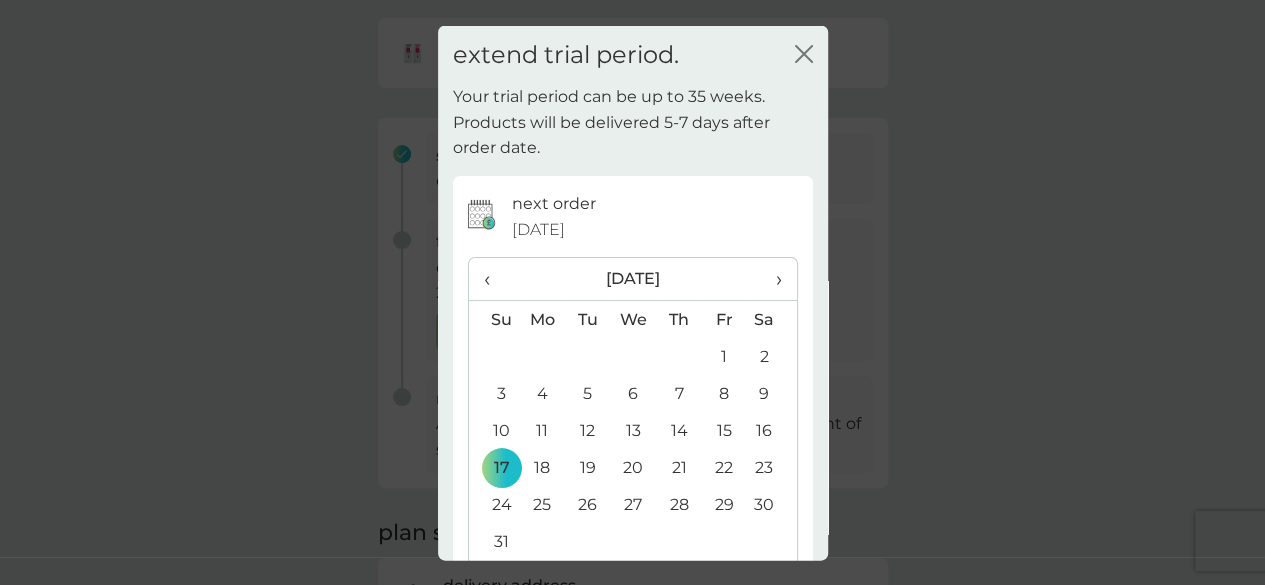 click on "›" at bounding box center (771, 279) 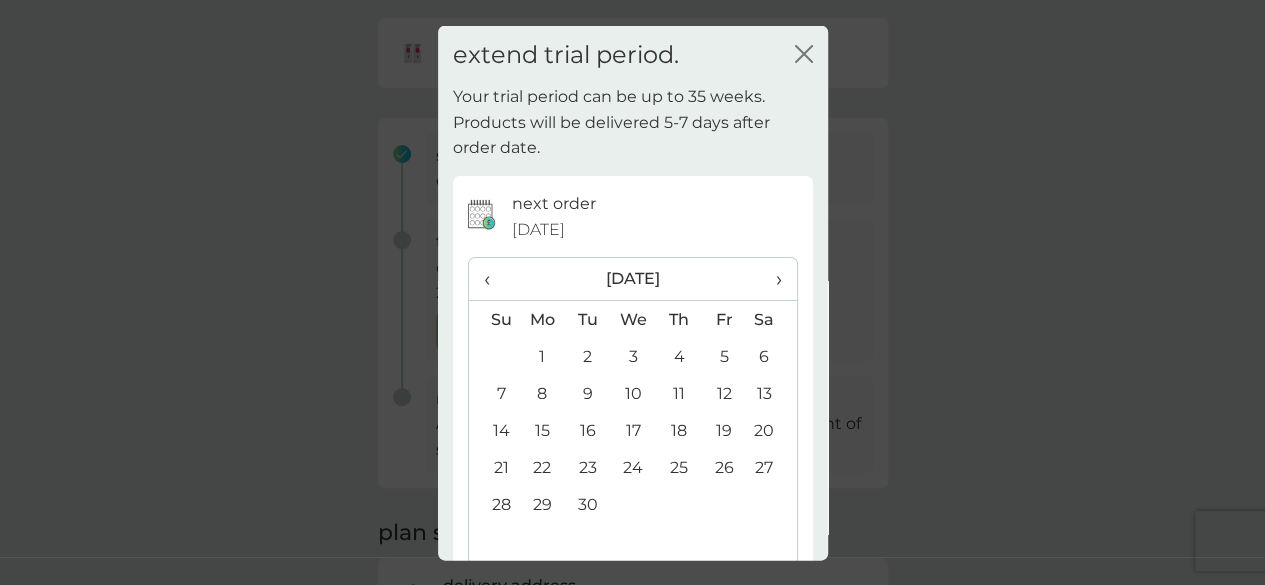click on "17" at bounding box center (633, 430) 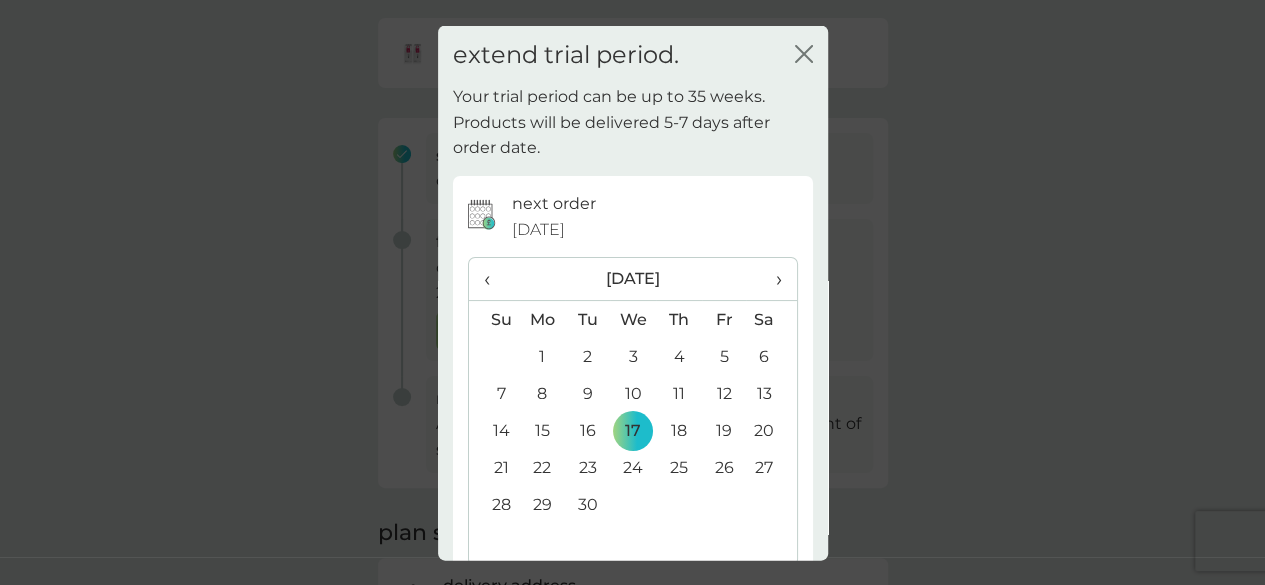 click 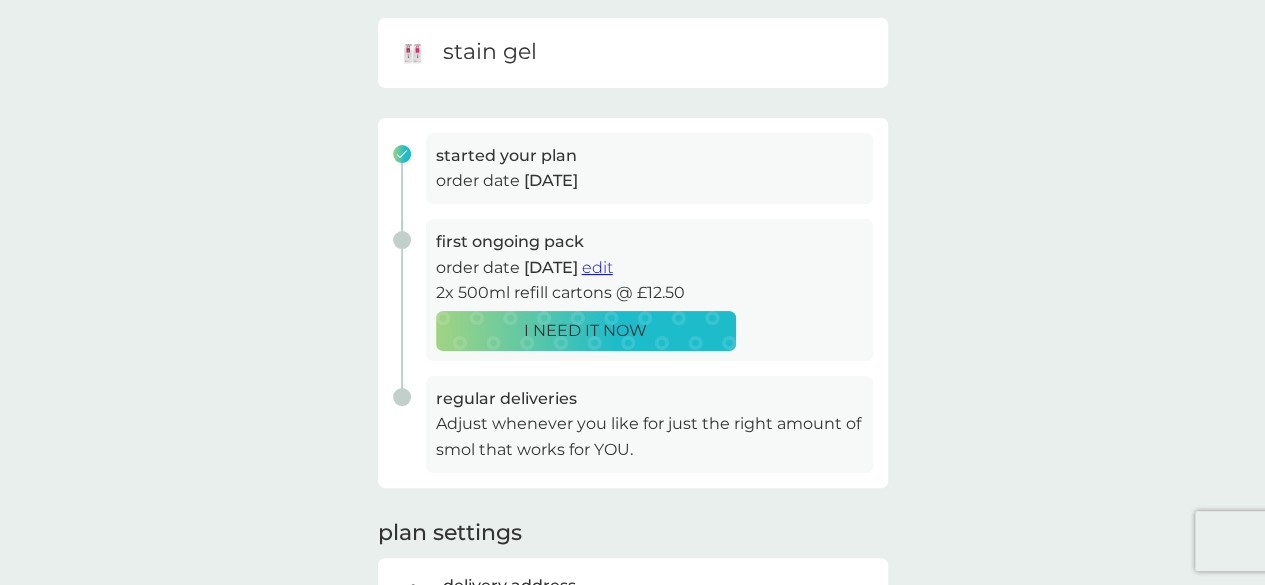 click on "edit" at bounding box center (597, 267) 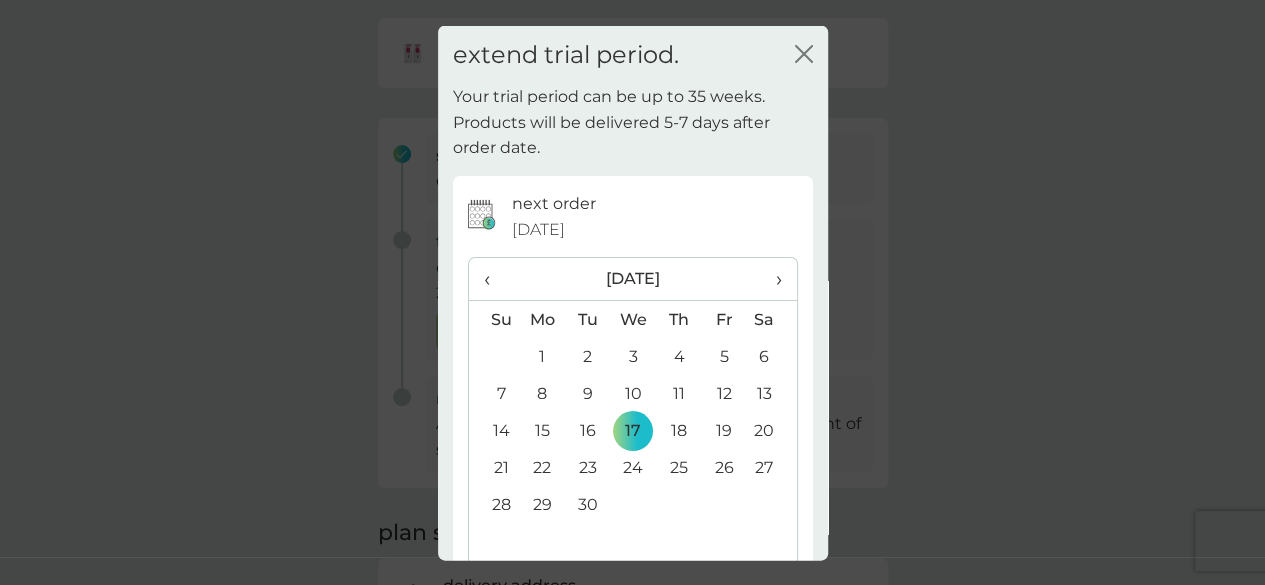 click on "17" at bounding box center (633, 430) 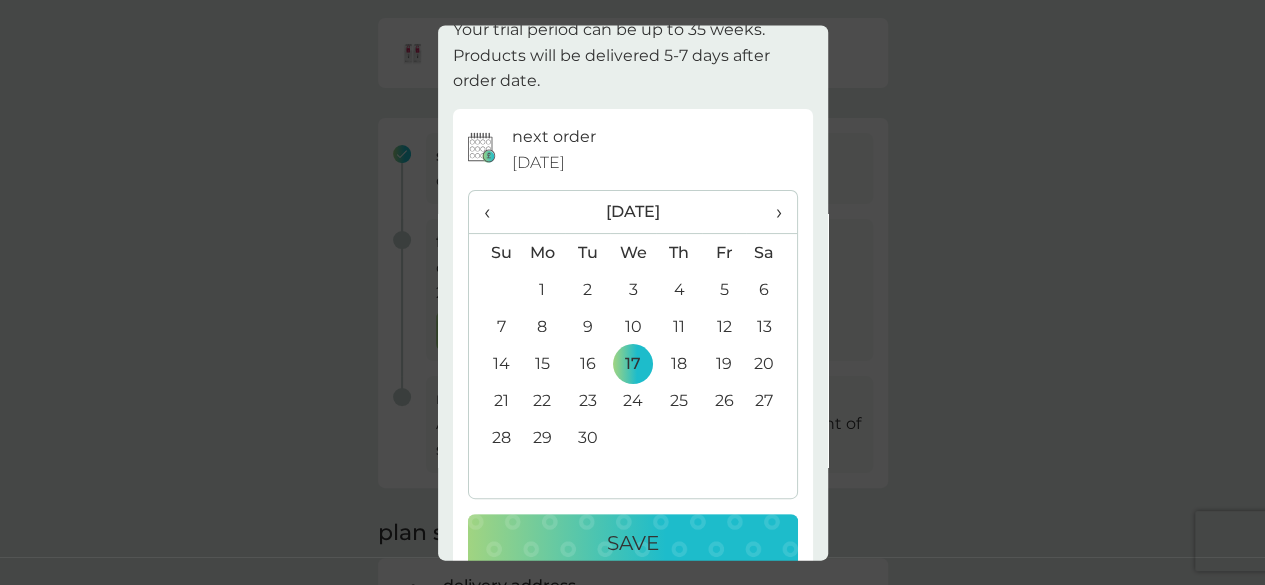 scroll, scrollTop: 107, scrollLeft: 0, axis: vertical 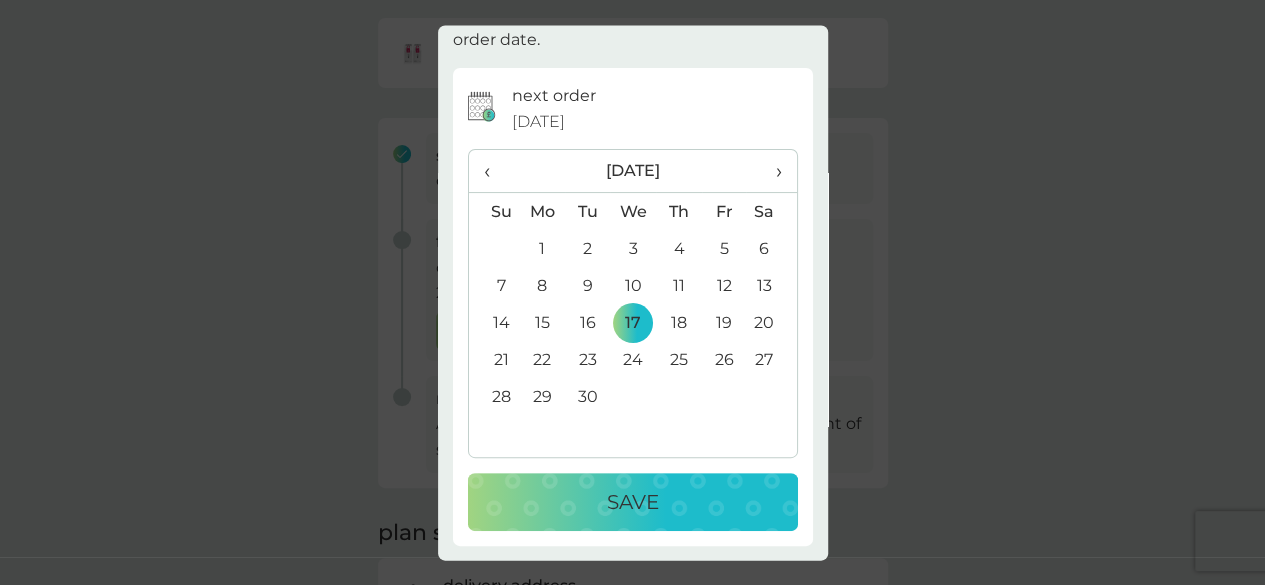 click on "Save" at bounding box center [633, 503] 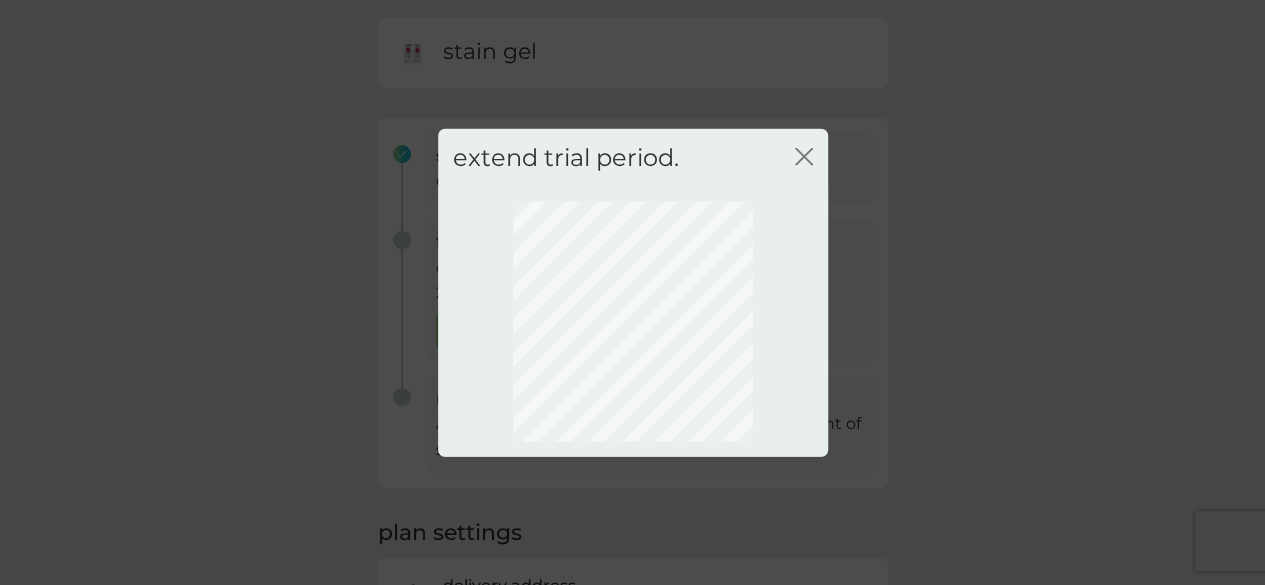 scroll, scrollTop: 0, scrollLeft: 0, axis: both 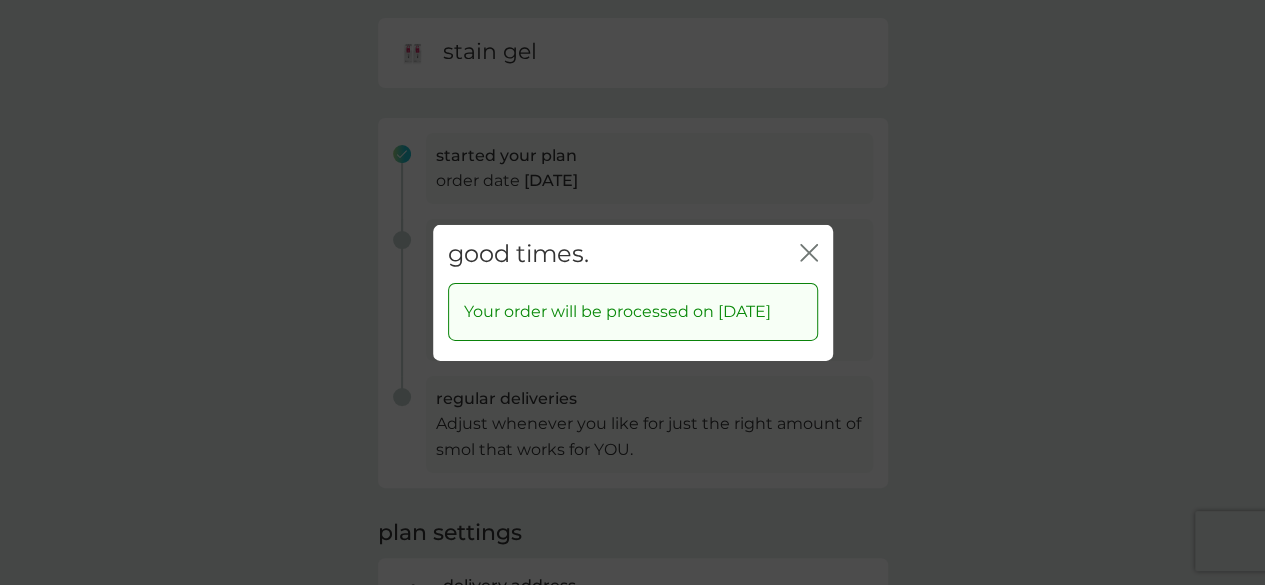 click 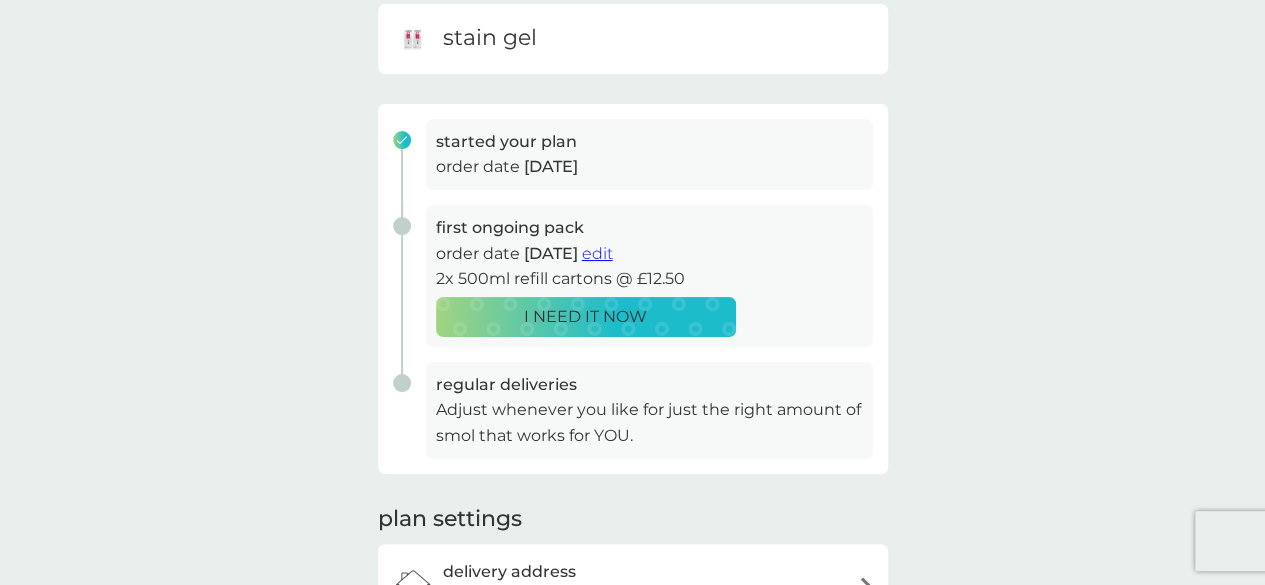 scroll, scrollTop: 200, scrollLeft: 0, axis: vertical 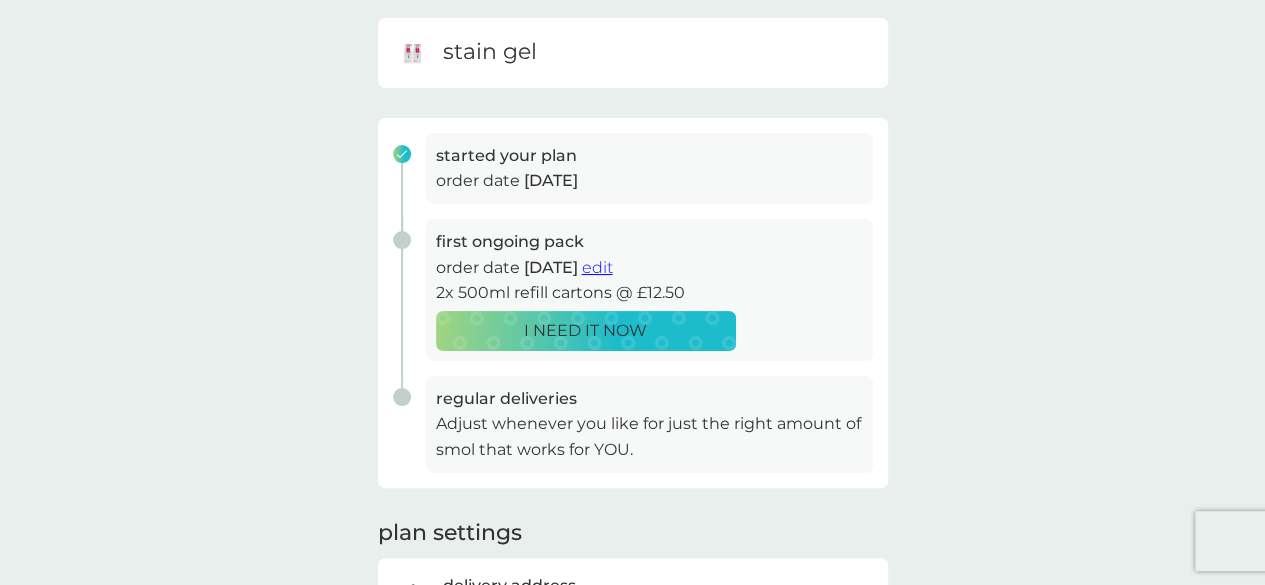 click on "edit" at bounding box center (597, 267) 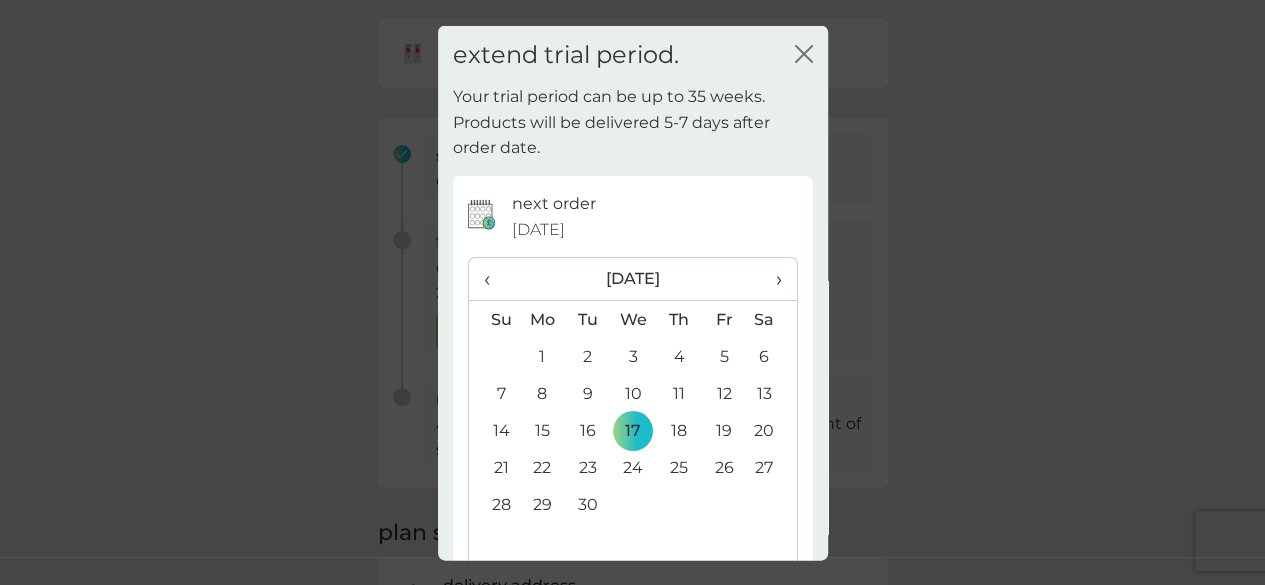 click on "close" 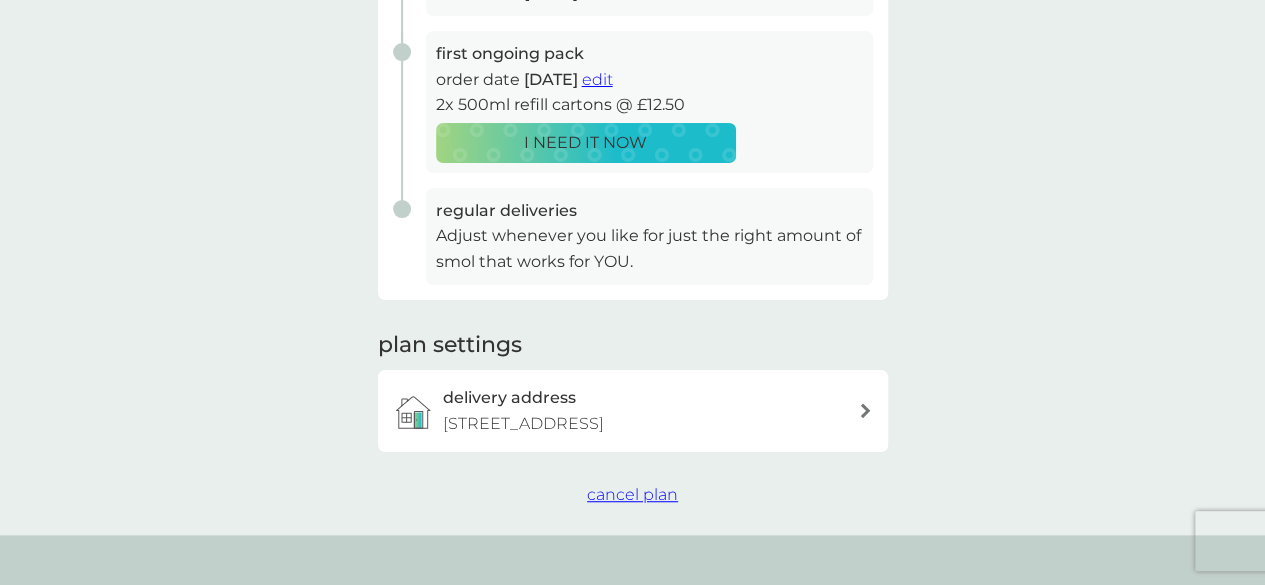 scroll, scrollTop: 600, scrollLeft: 0, axis: vertical 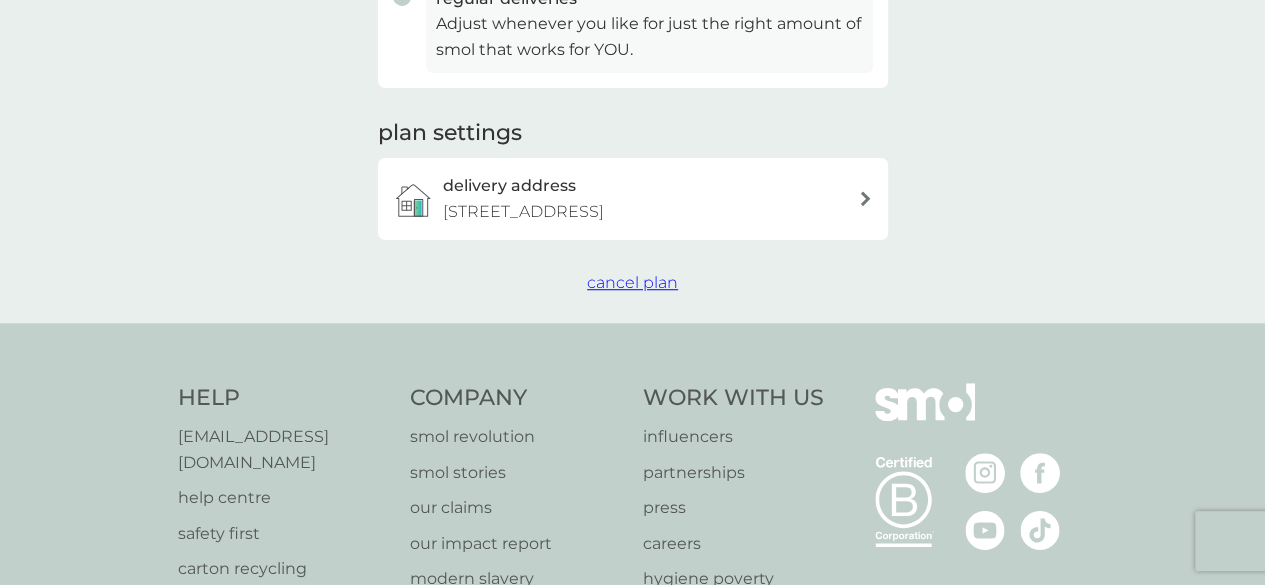 click at bounding box center (865, 198) 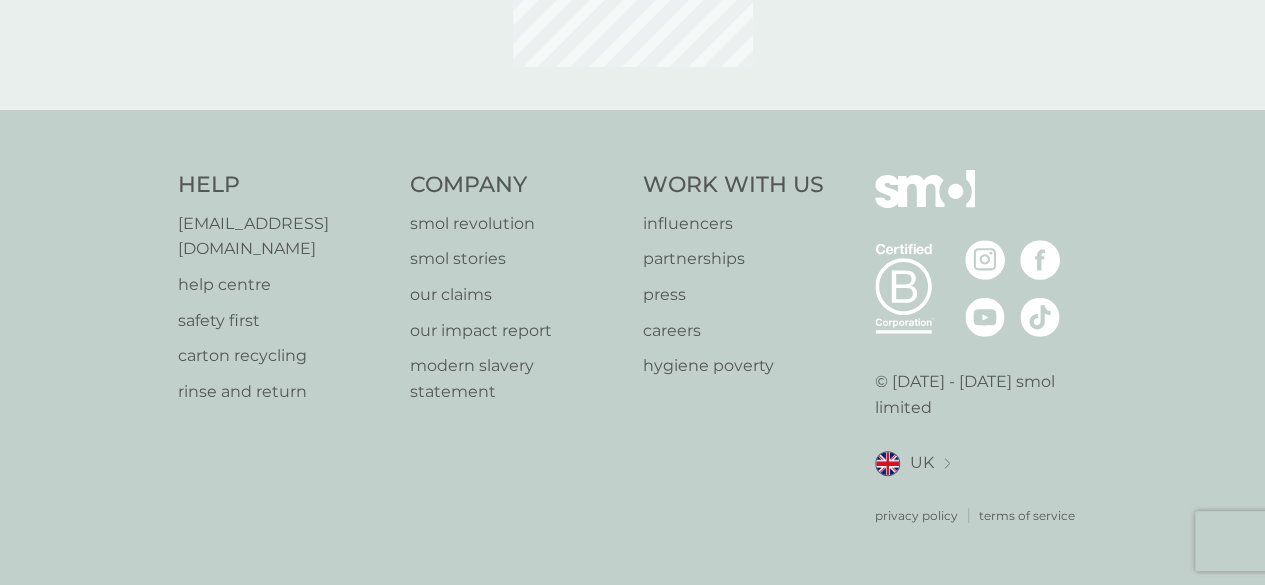 scroll, scrollTop: 0, scrollLeft: 0, axis: both 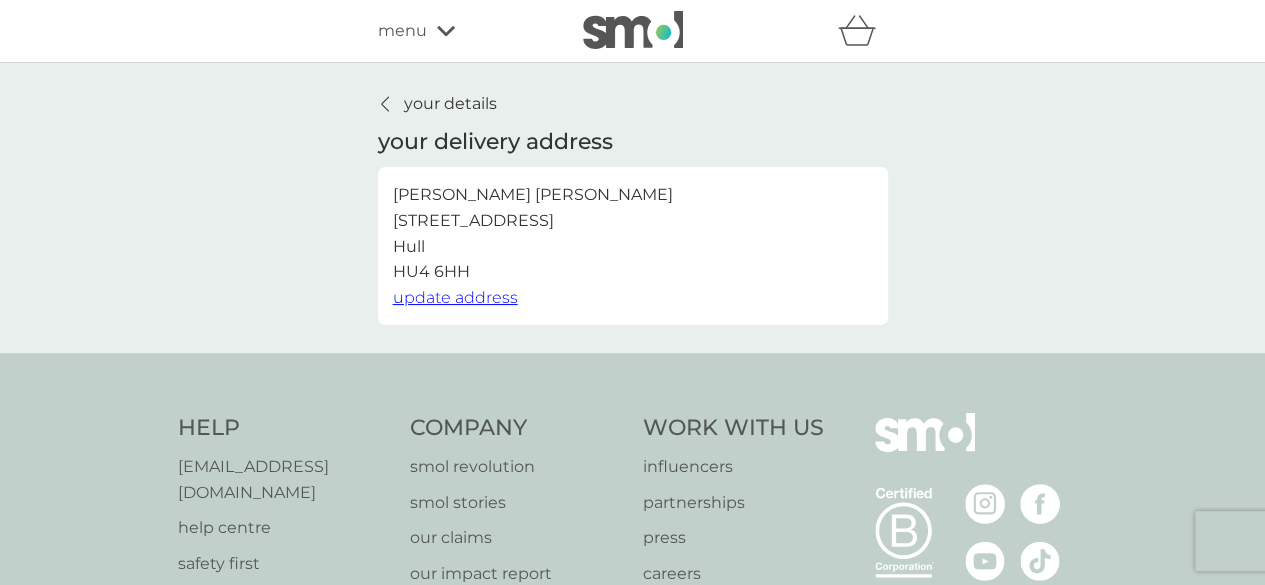 click on "update address" at bounding box center (455, 297) 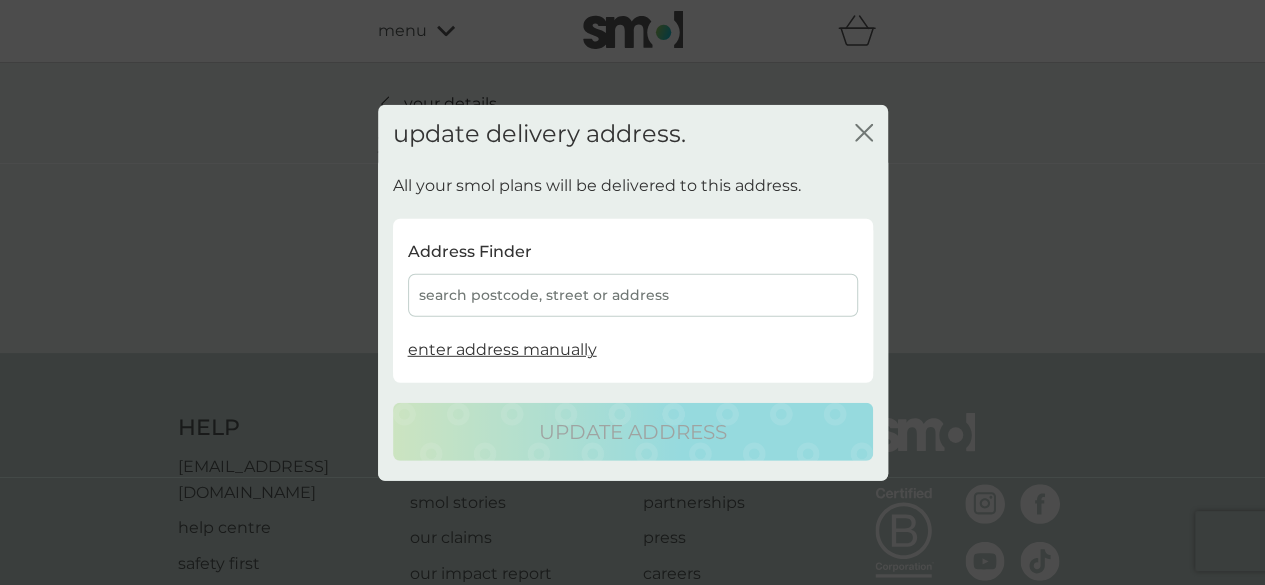 click on "search postcode, street or address" at bounding box center [633, 295] 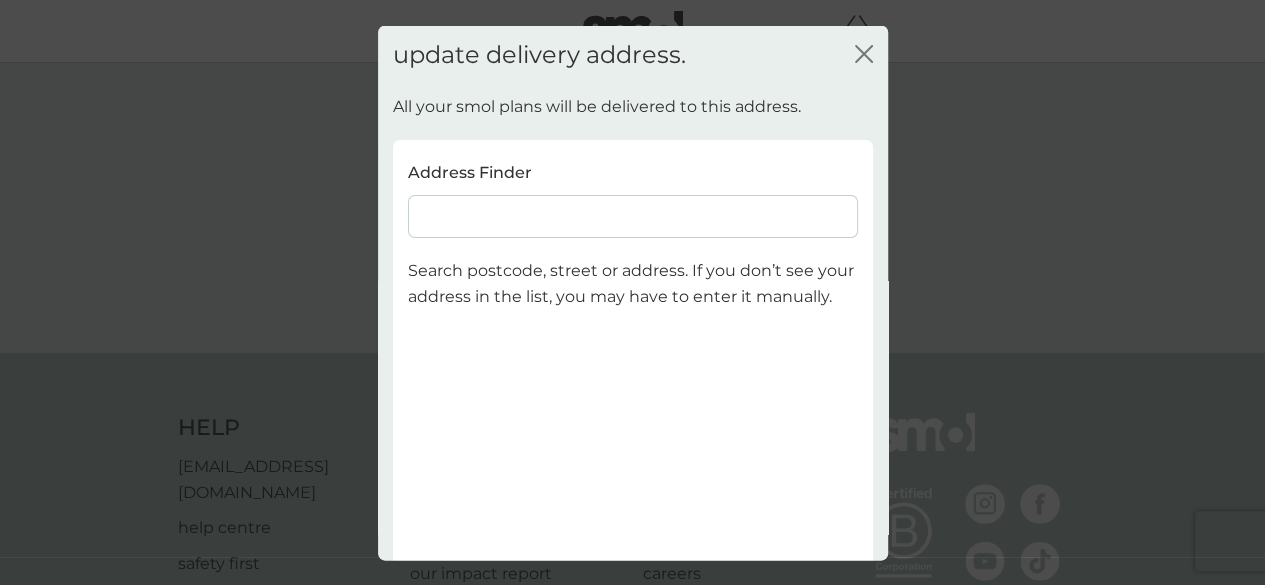 click at bounding box center [633, 216] 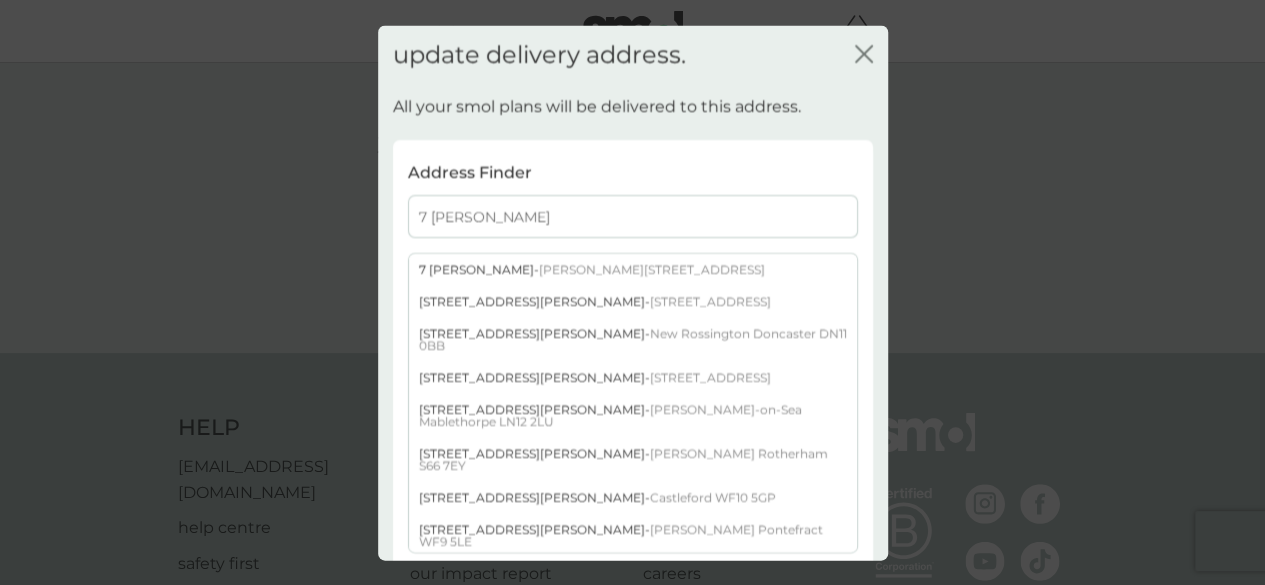 type on "7 [PERSON_NAME]" 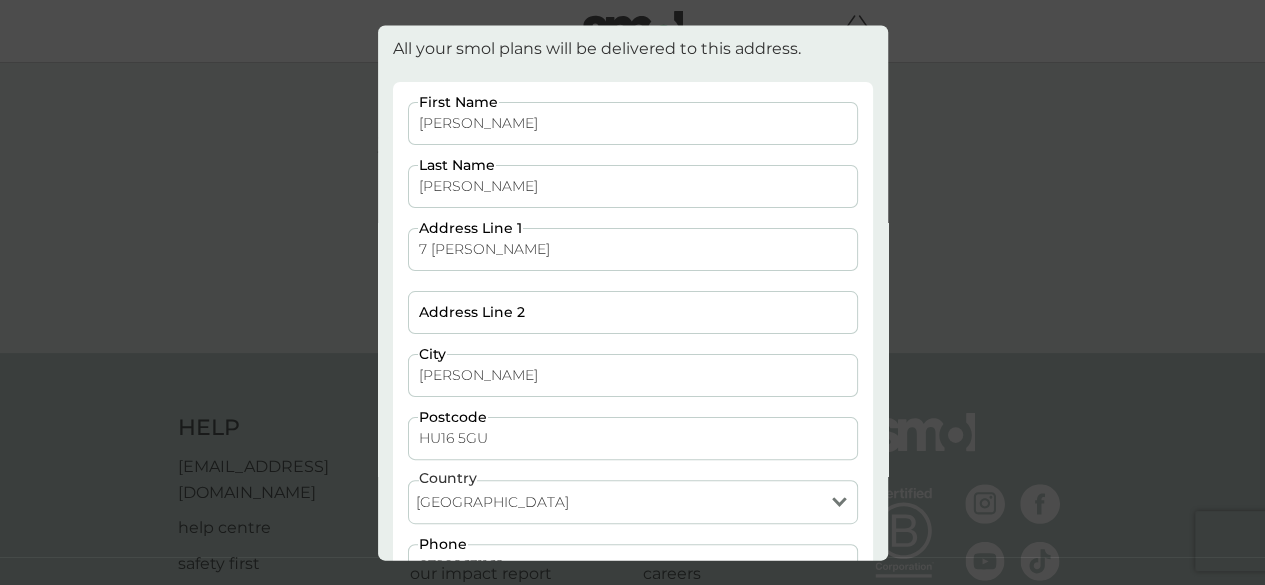 scroll, scrollTop: 195, scrollLeft: 0, axis: vertical 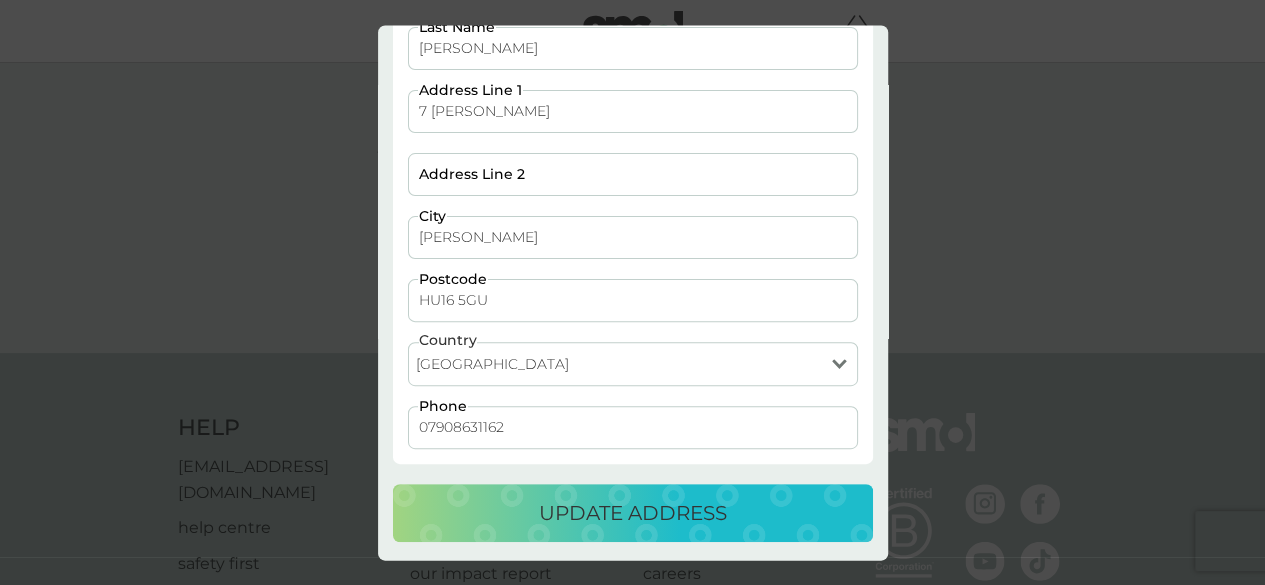 click on "update address" at bounding box center (633, 513) 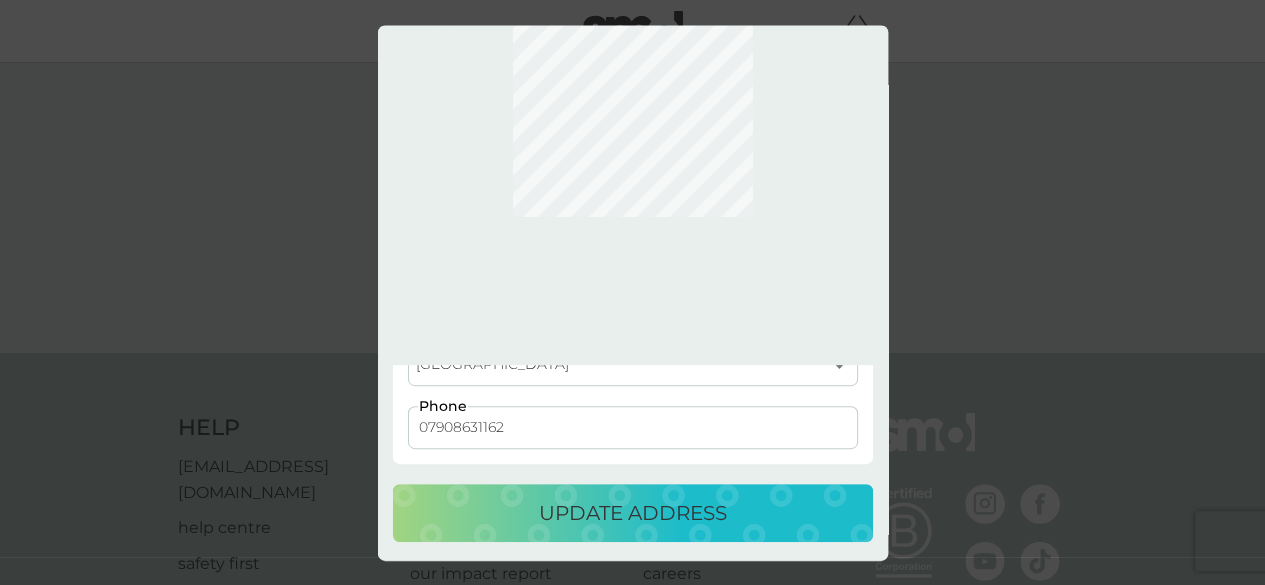 scroll, scrollTop: 0, scrollLeft: 0, axis: both 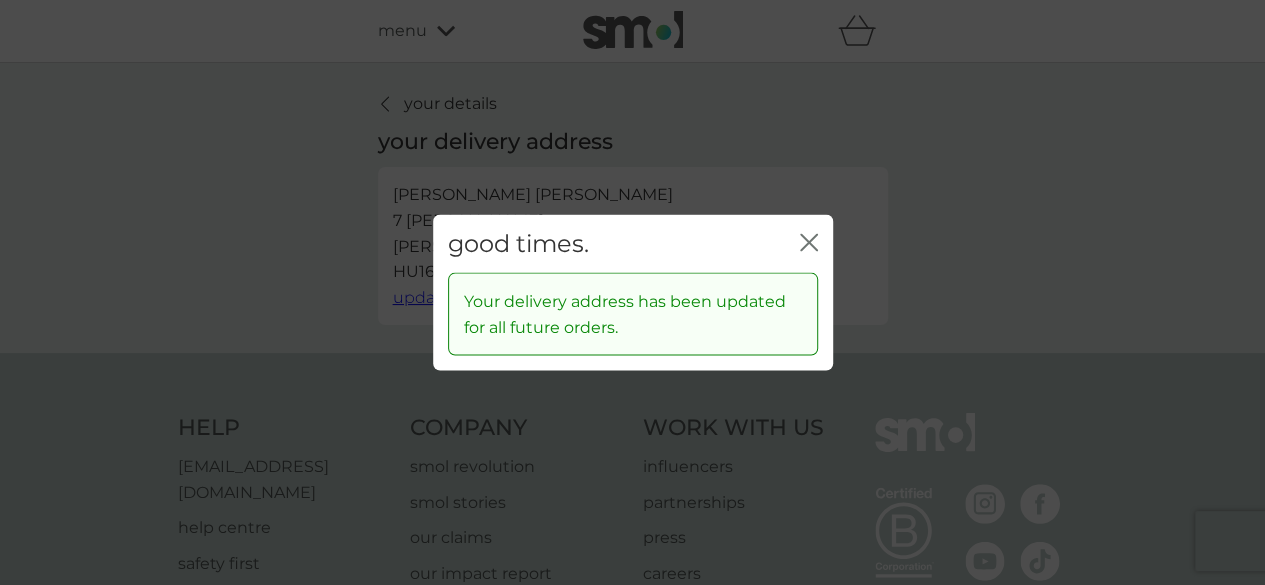 click on "close" 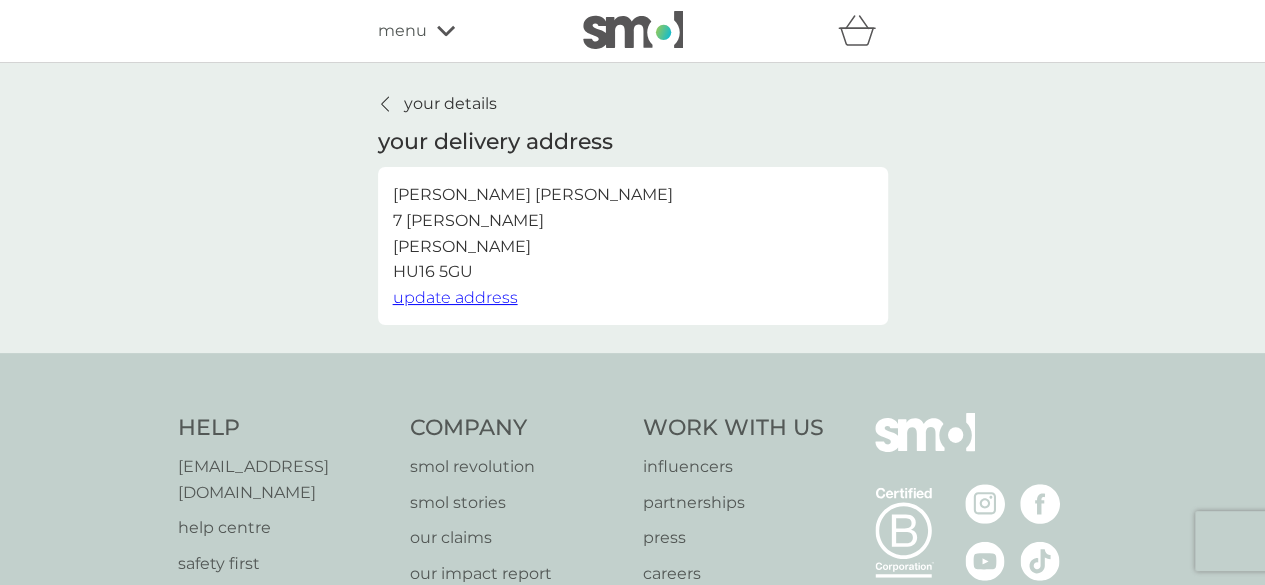 click on "menu" at bounding box center (402, 31) 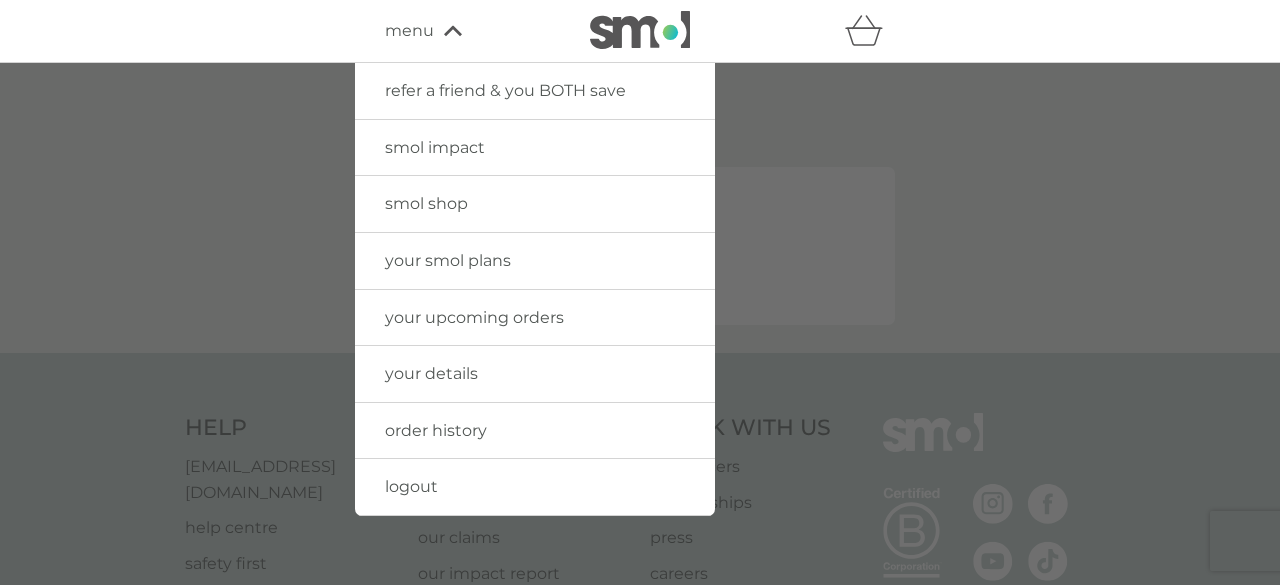 click on "your upcoming orders" at bounding box center [474, 317] 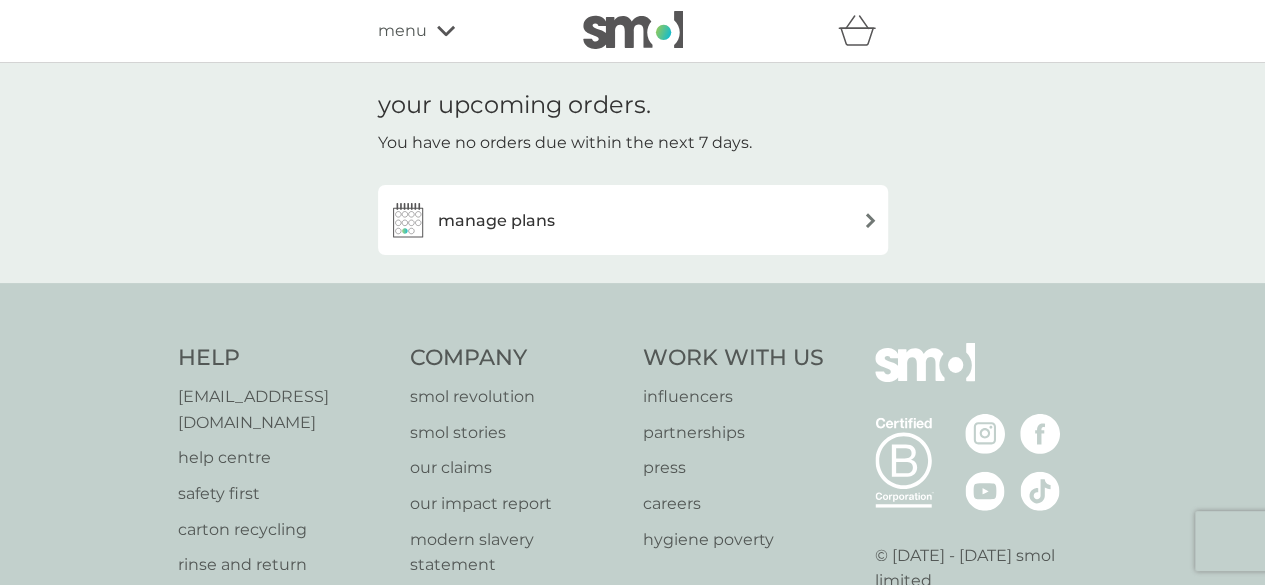 click on "manage plans" at bounding box center [496, 221] 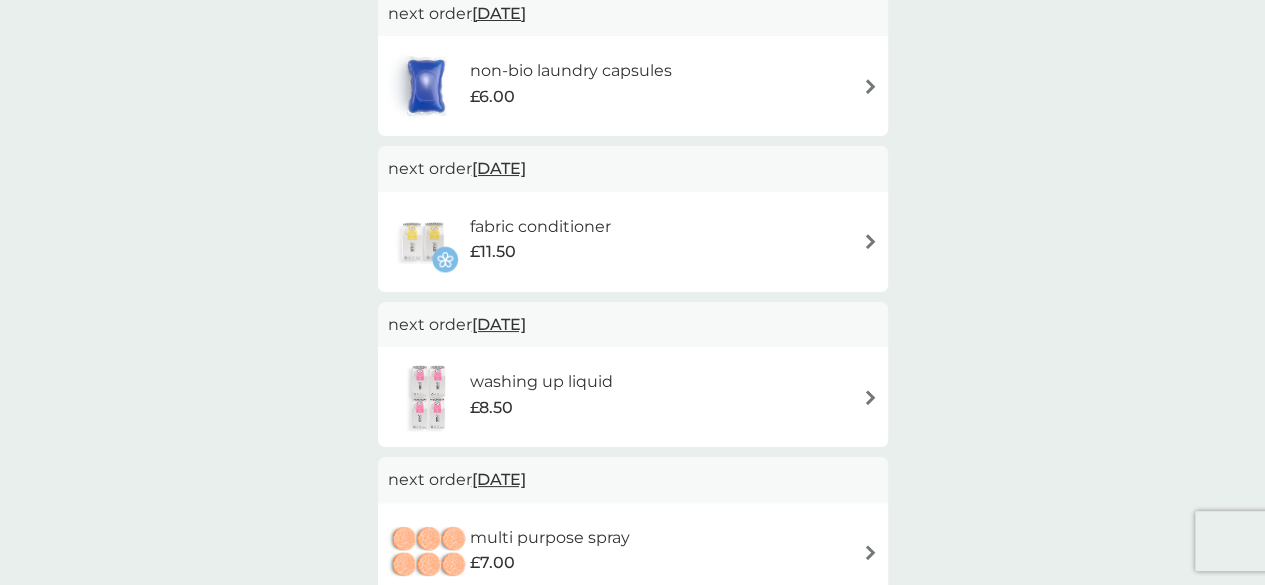 scroll, scrollTop: 400, scrollLeft: 0, axis: vertical 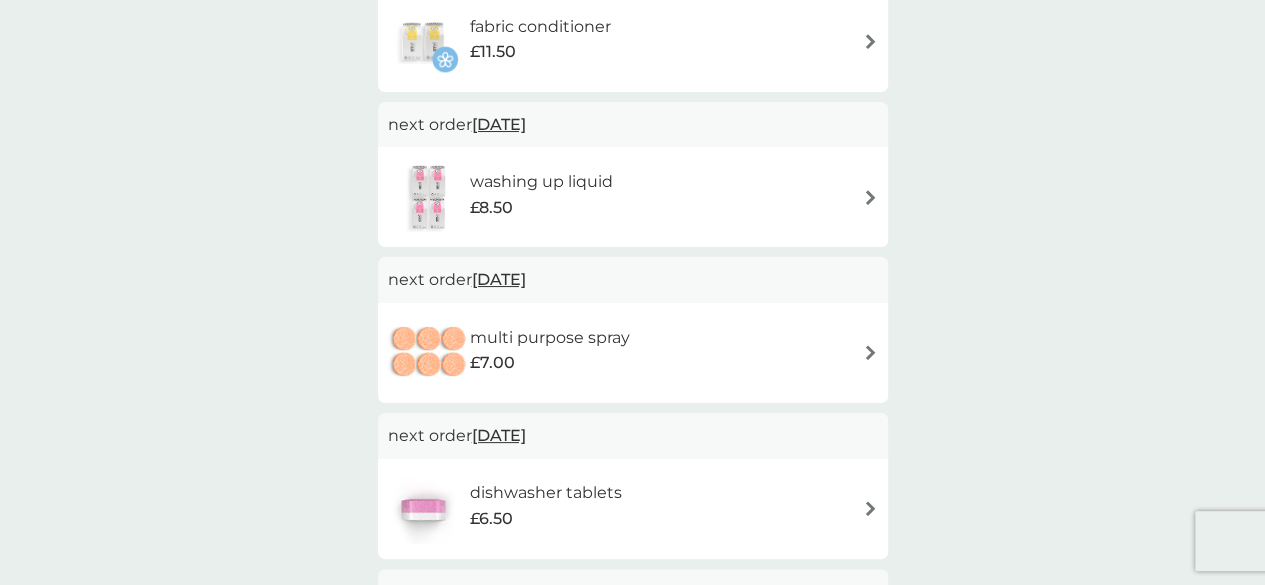 click on "[DATE]" at bounding box center (499, 435) 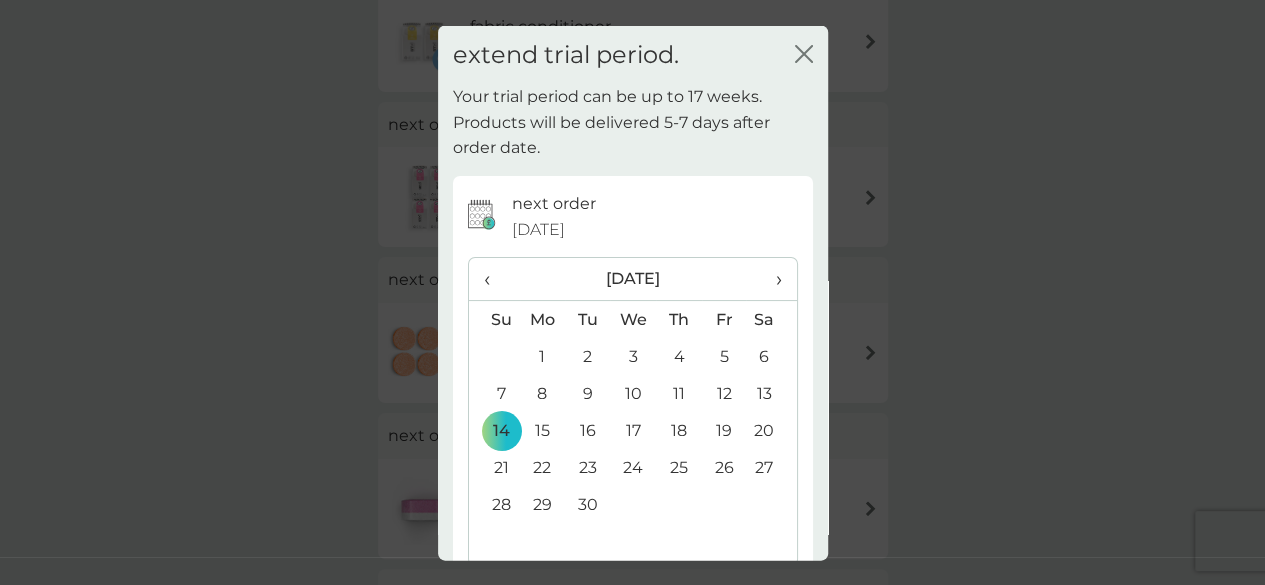 click on "‹" at bounding box center (494, 279) 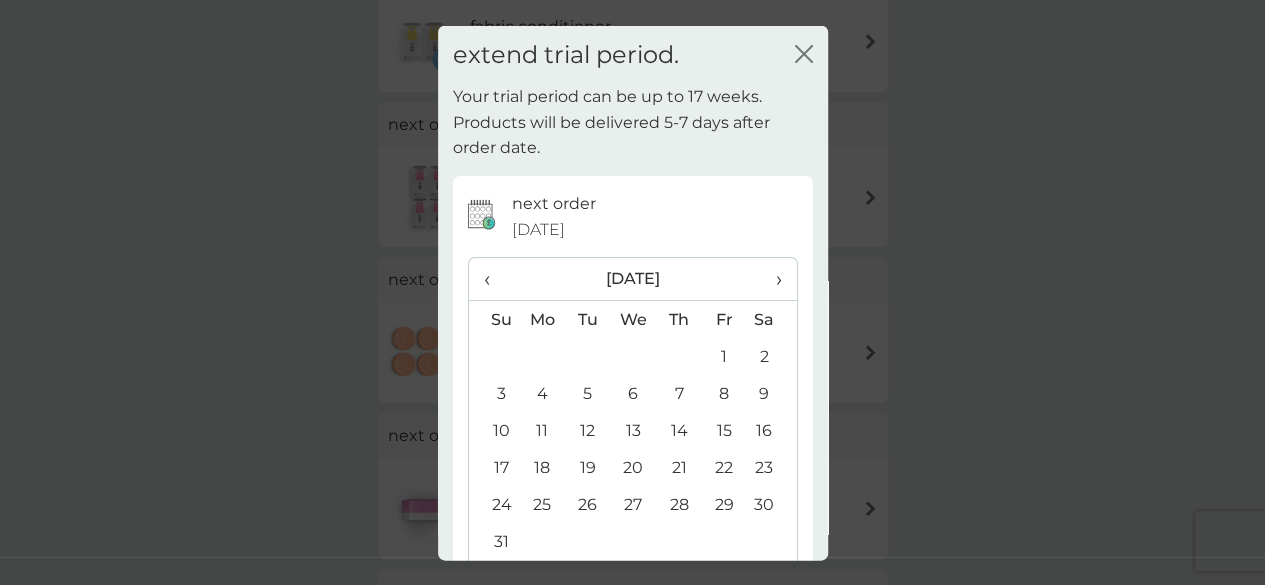 click on "17" at bounding box center (494, 467) 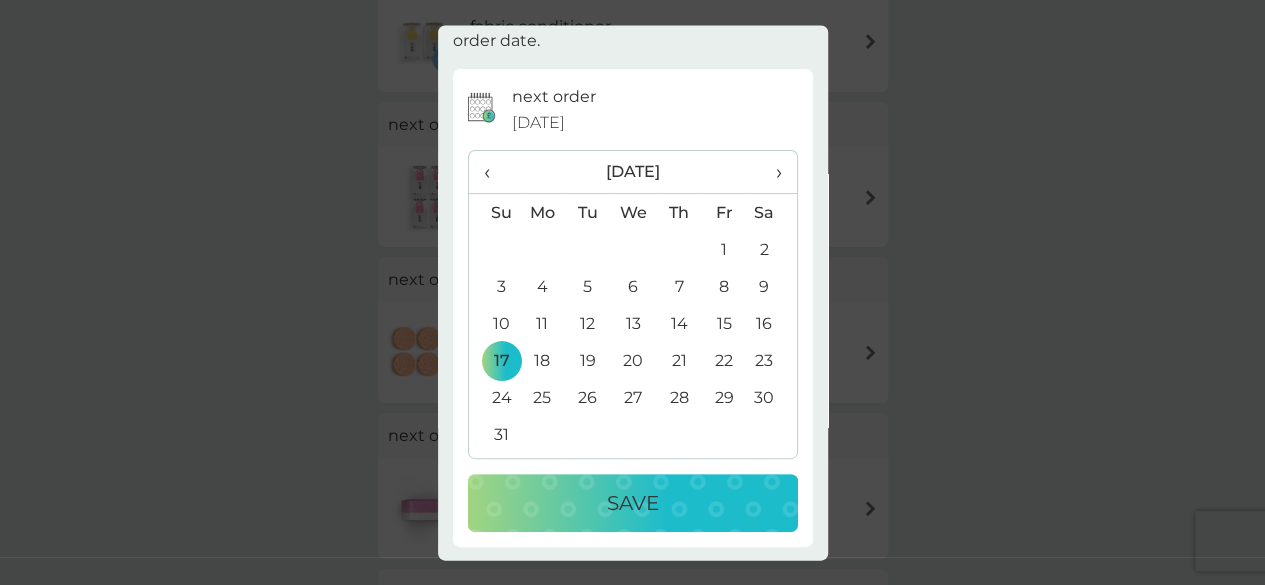 scroll, scrollTop: 107, scrollLeft: 0, axis: vertical 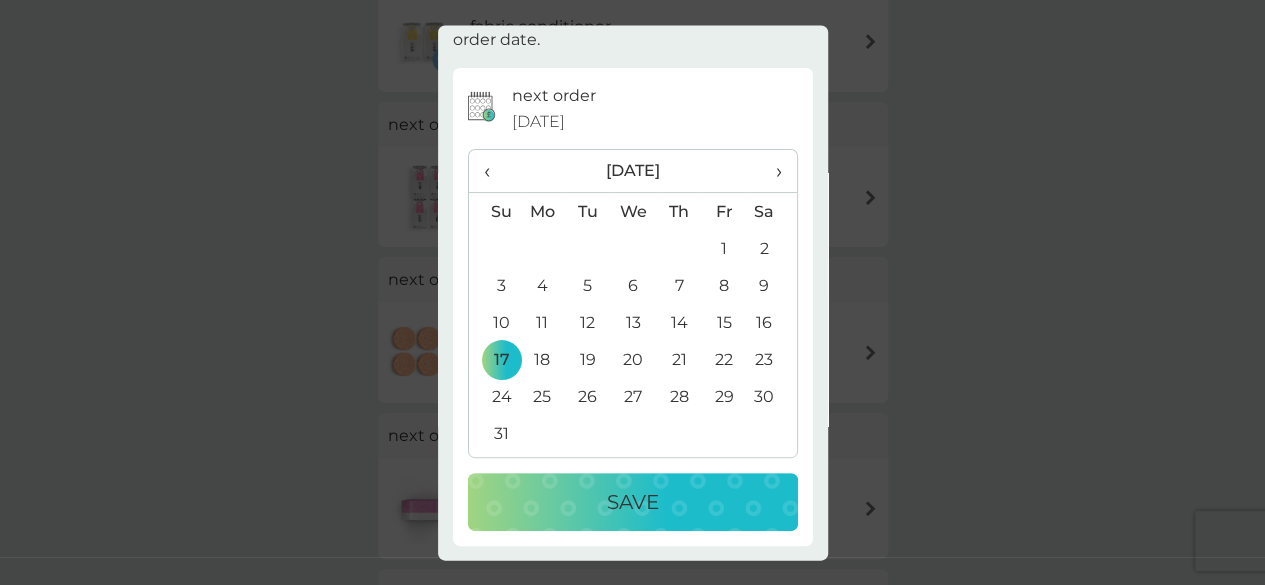 click on "Save" at bounding box center (633, 503) 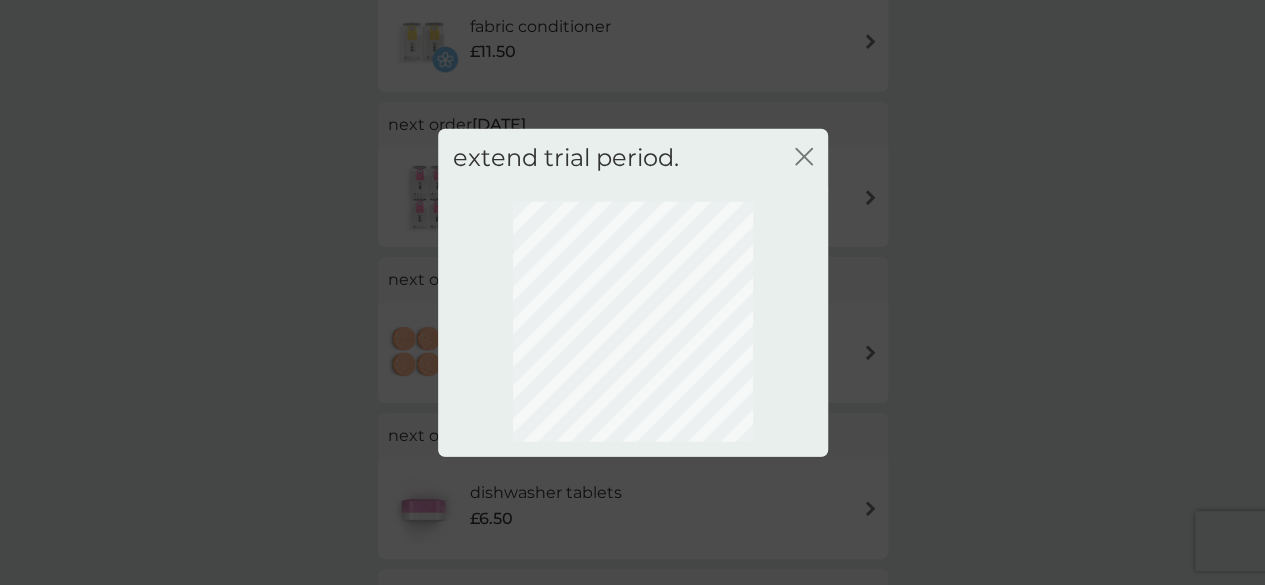 scroll, scrollTop: 0, scrollLeft: 0, axis: both 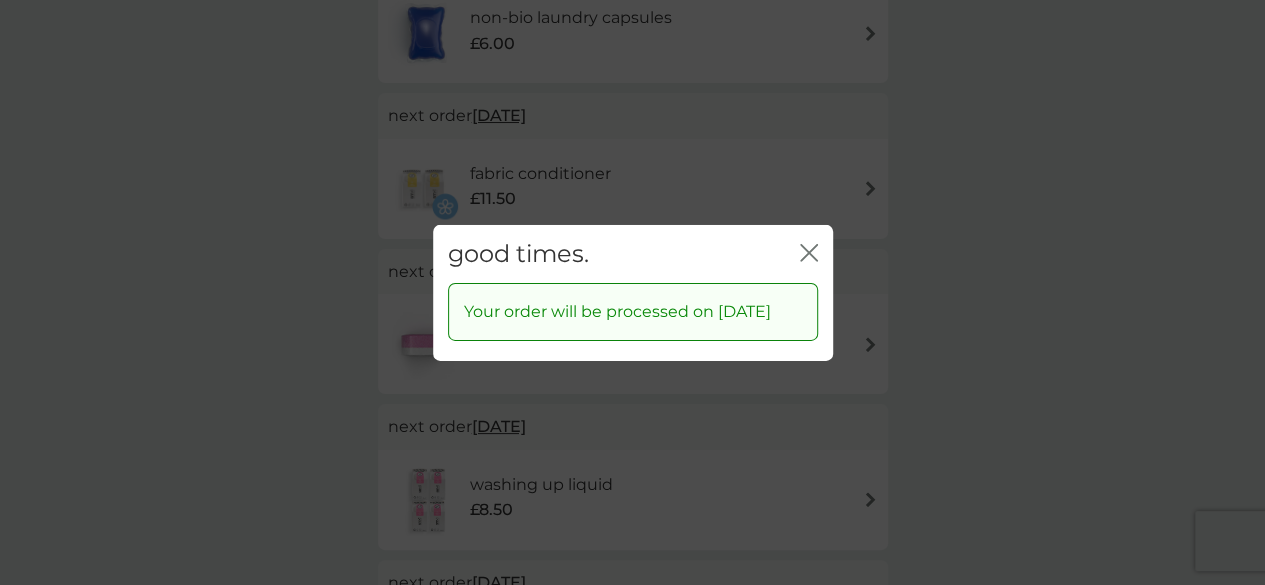 click on "close" 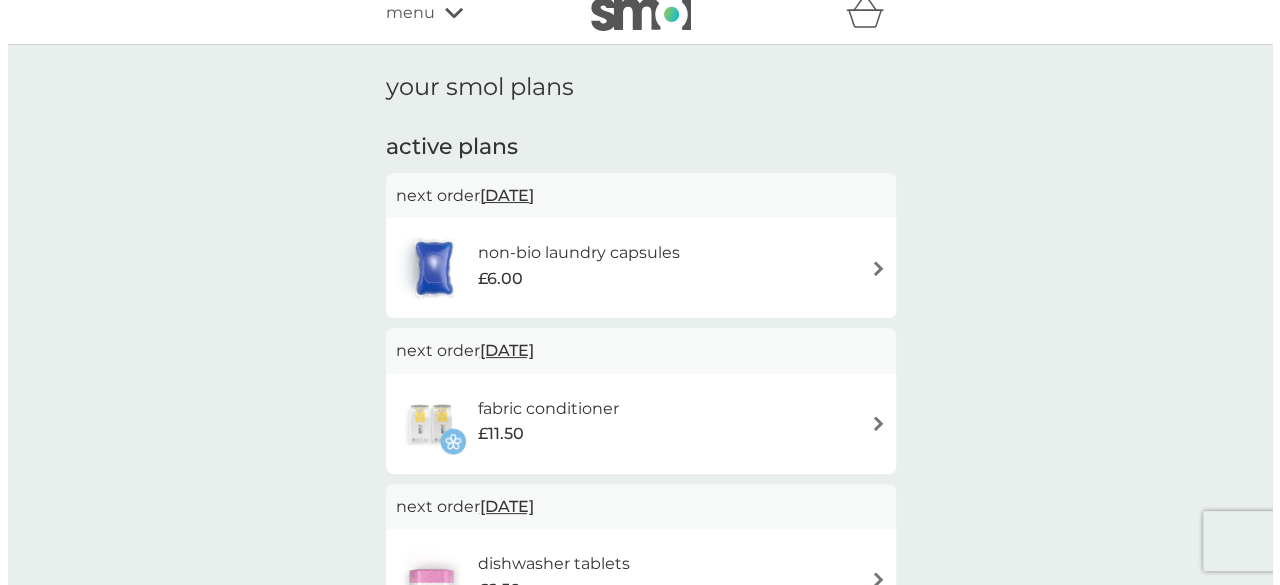 scroll, scrollTop: 0, scrollLeft: 0, axis: both 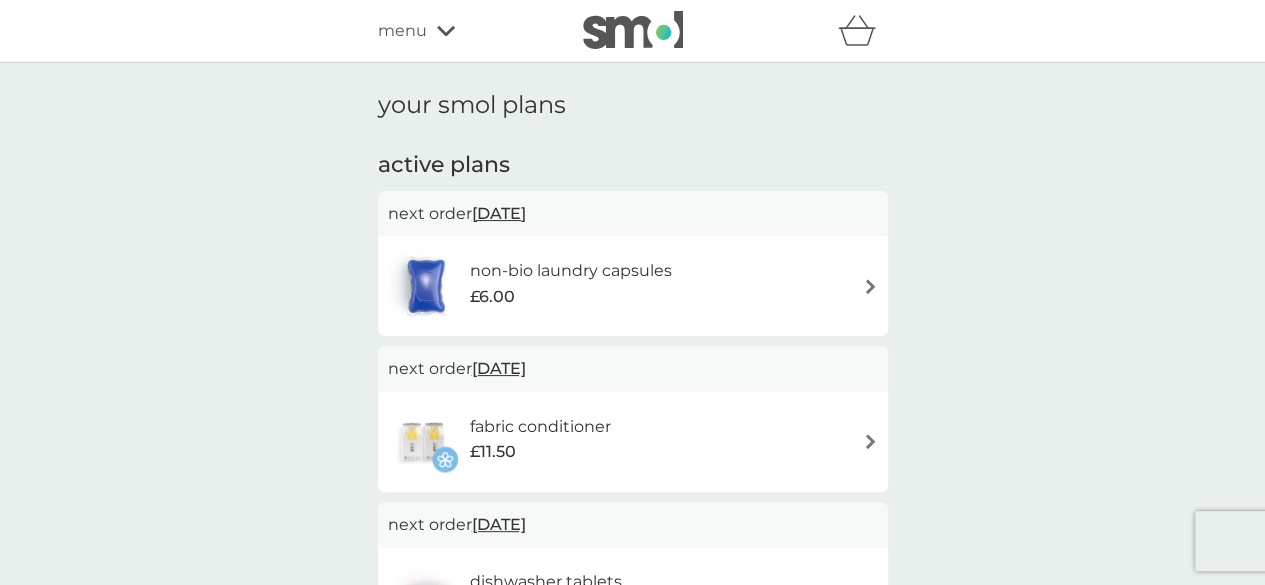 click on "menu" at bounding box center (402, 31) 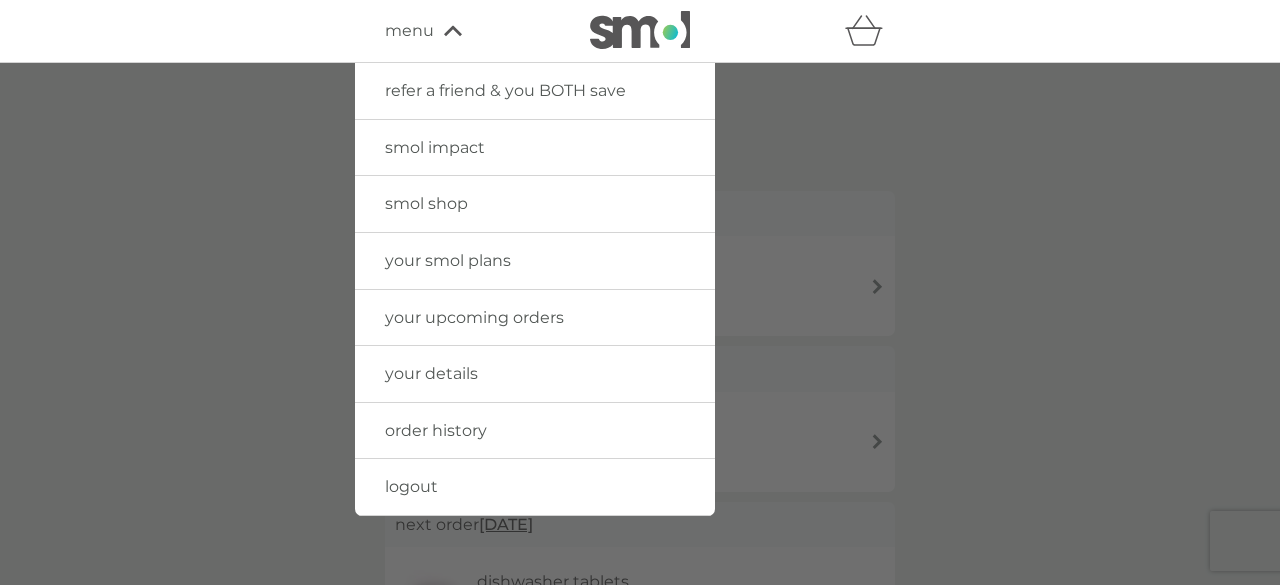 click on "logout" at bounding box center (411, 486) 